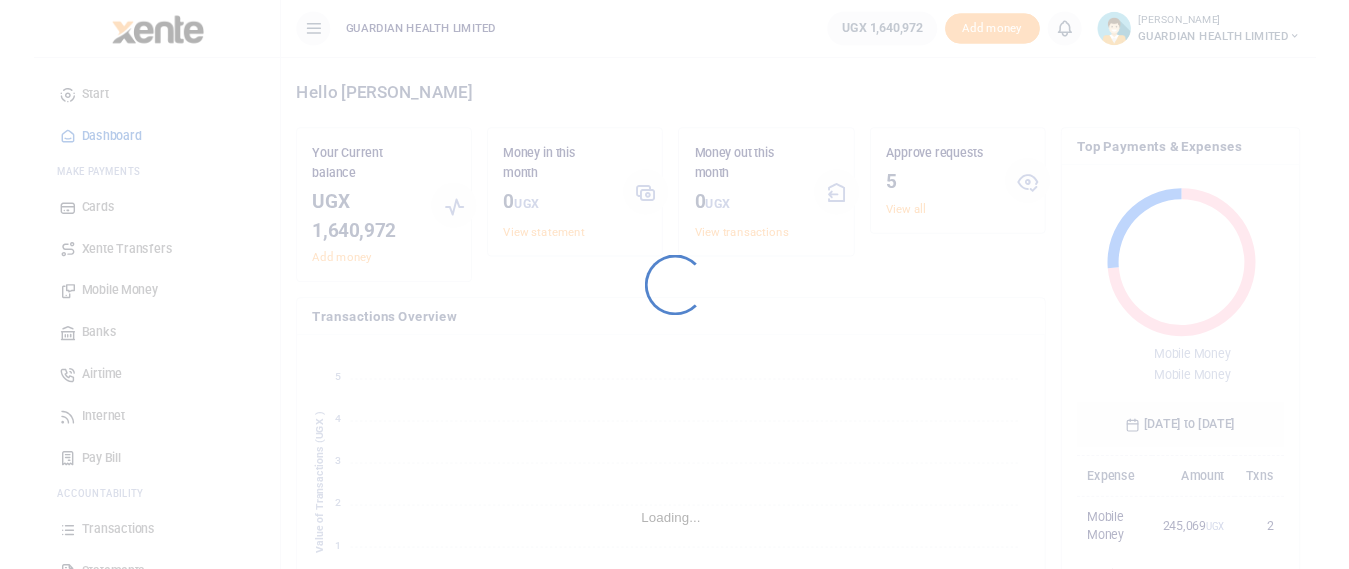 scroll, scrollTop: 0, scrollLeft: 0, axis: both 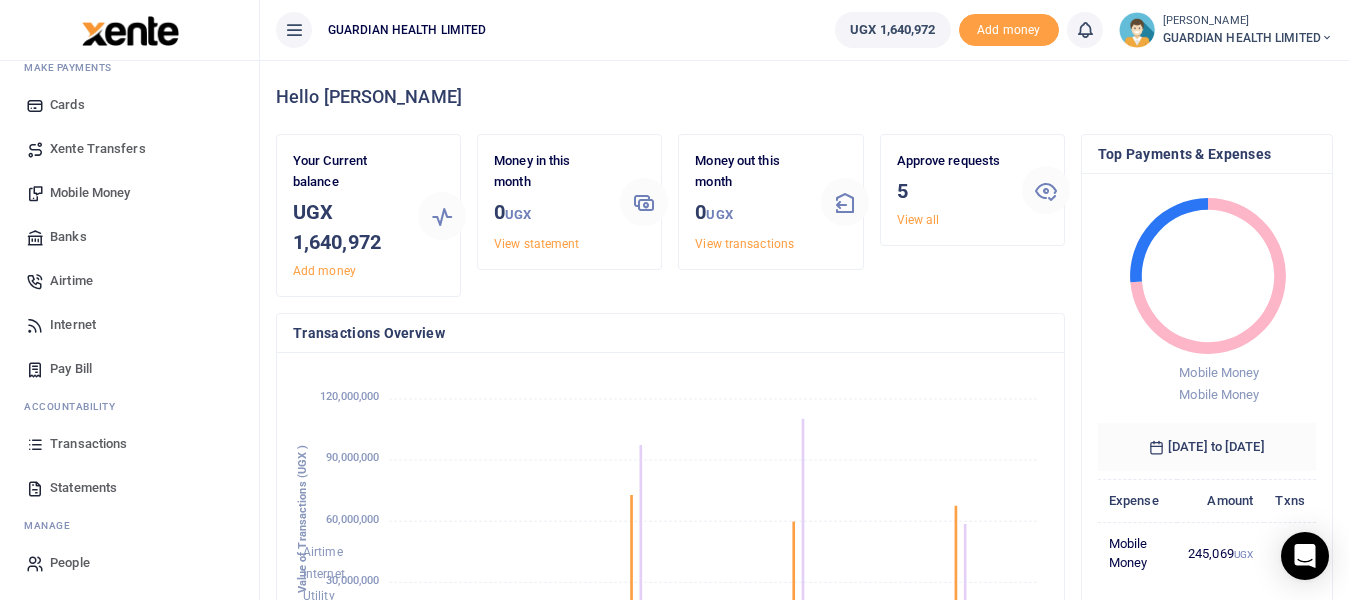 click on "Transactions" at bounding box center (88, 444) 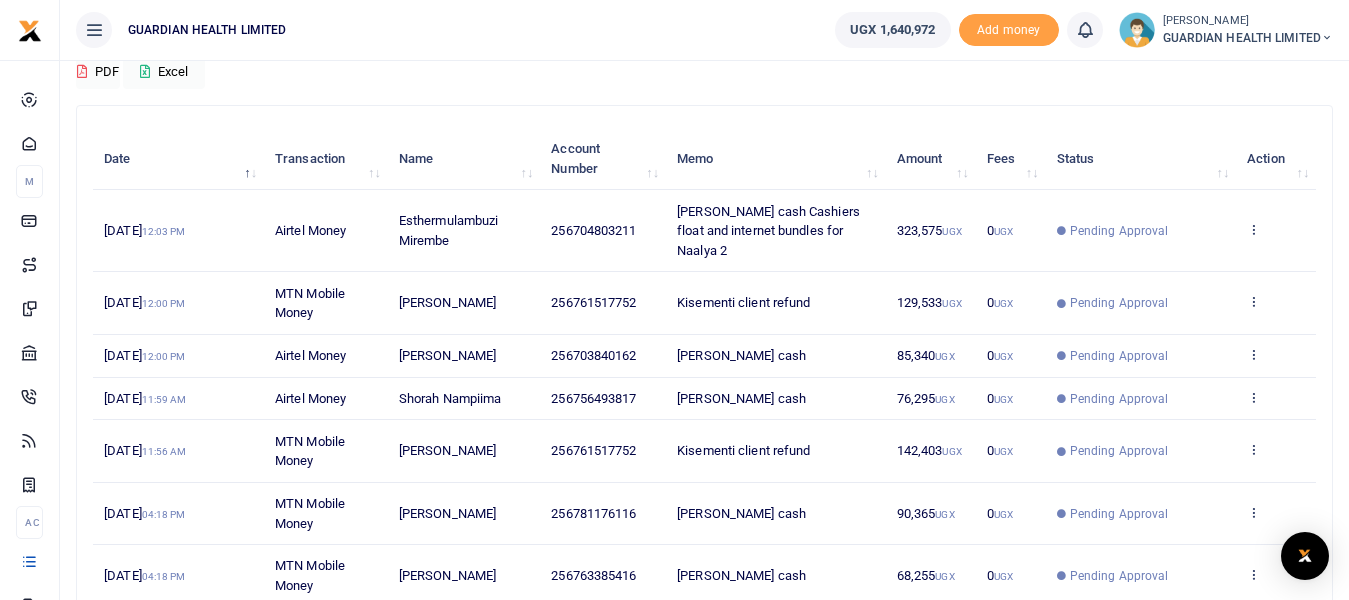 scroll, scrollTop: 476, scrollLeft: 0, axis: vertical 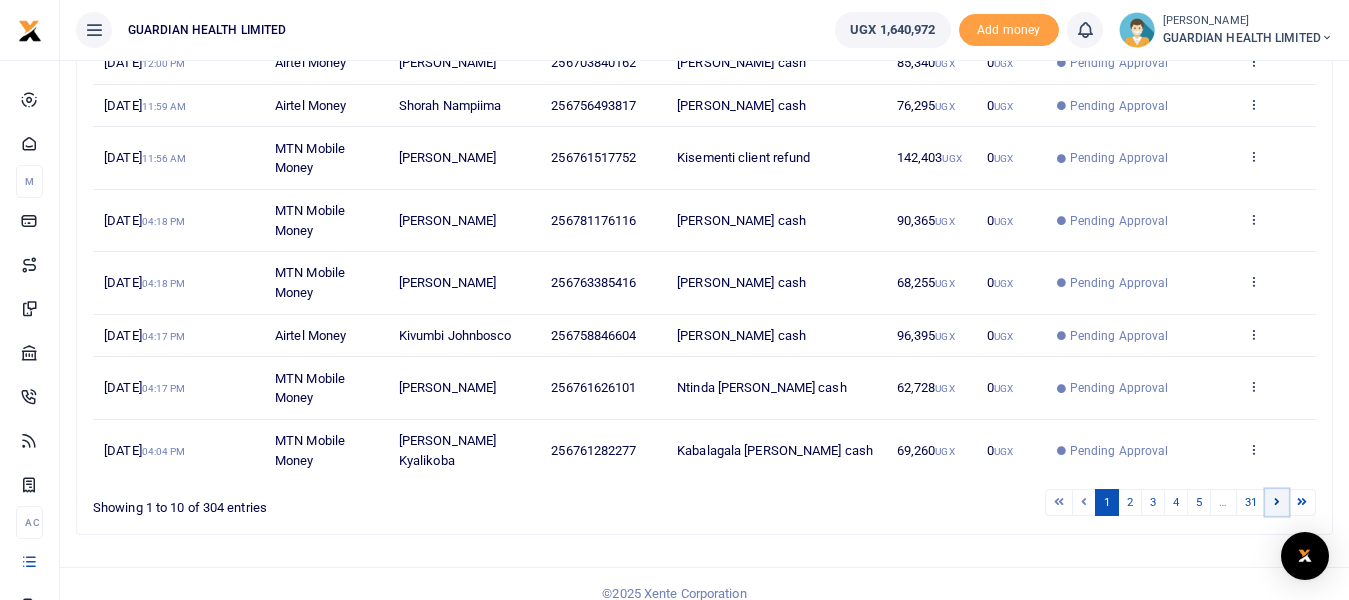 click at bounding box center (1277, 501) 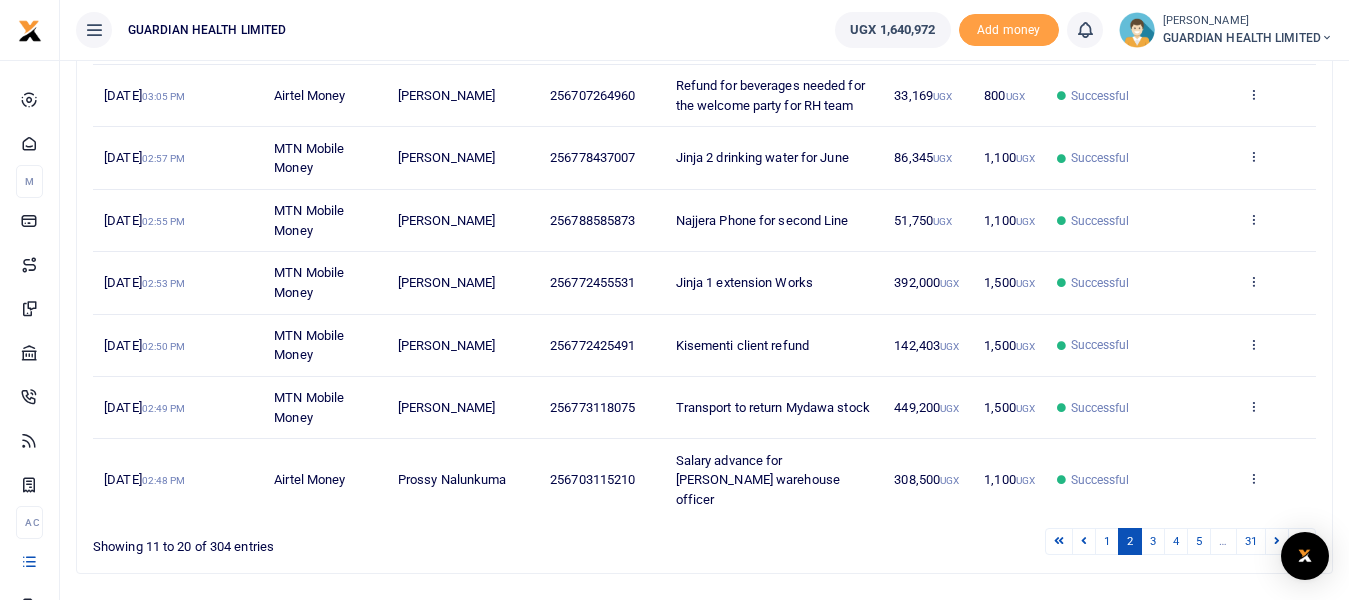 click on "View details
Send again" at bounding box center [1276, 479] 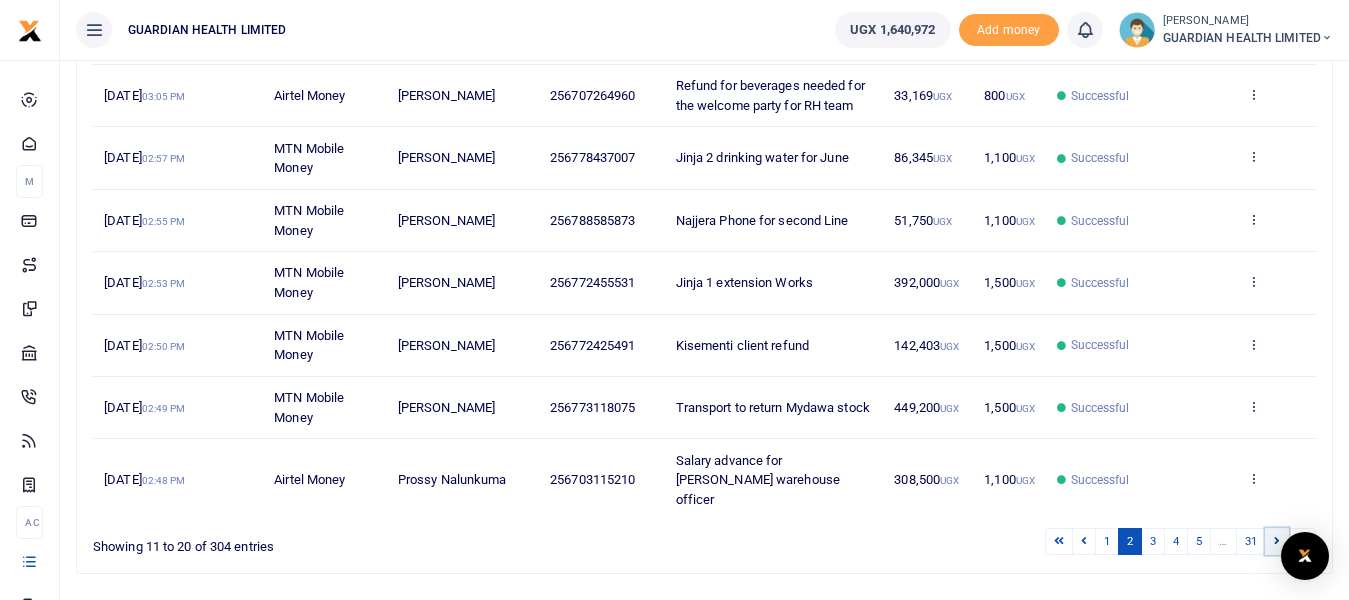 click at bounding box center [1277, 540] 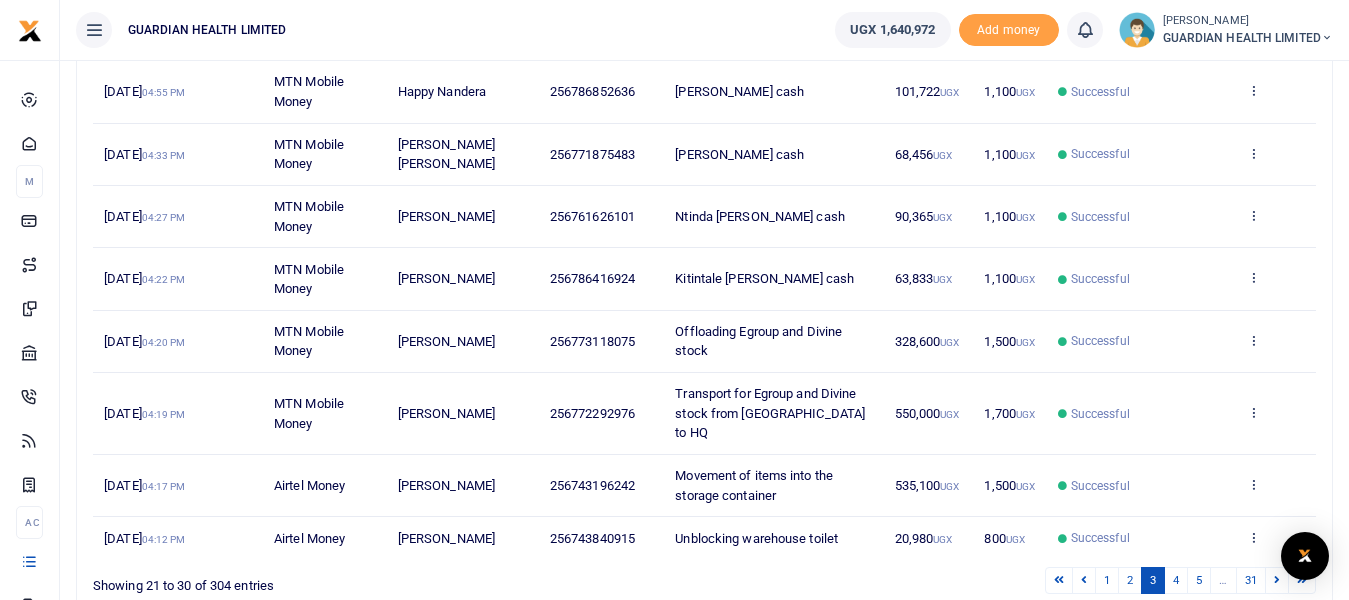 click on "View details
Send again" at bounding box center [1276, 538] 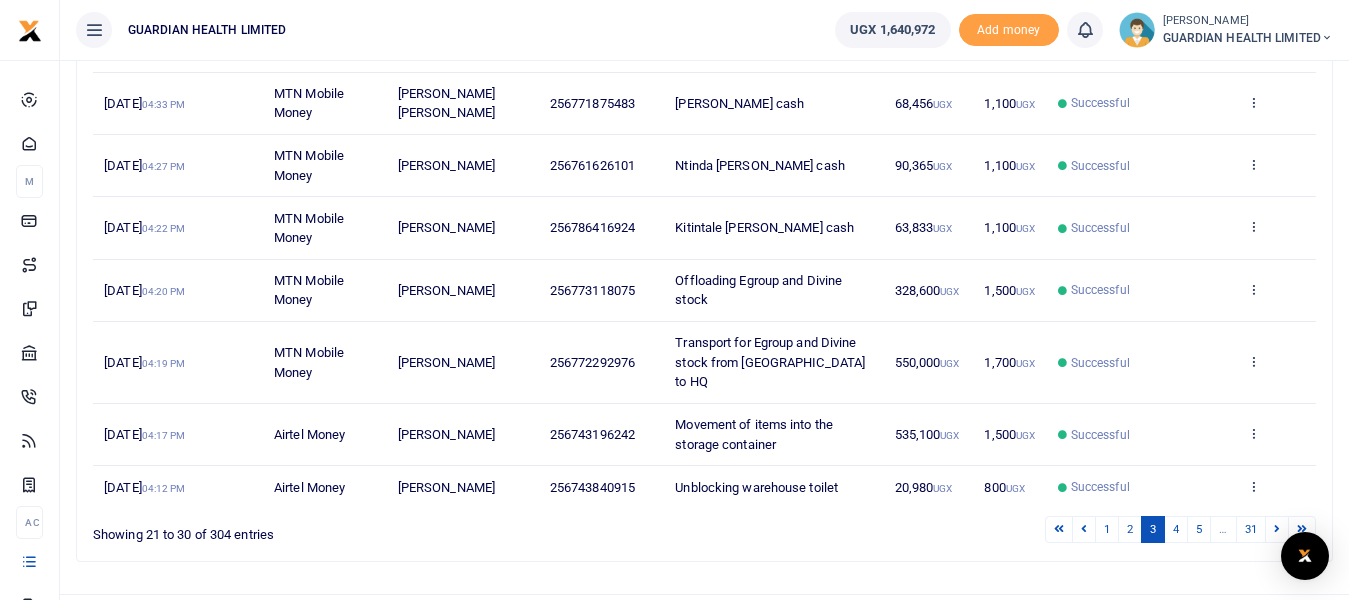 scroll, scrollTop: 554, scrollLeft: 0, axis: vertical 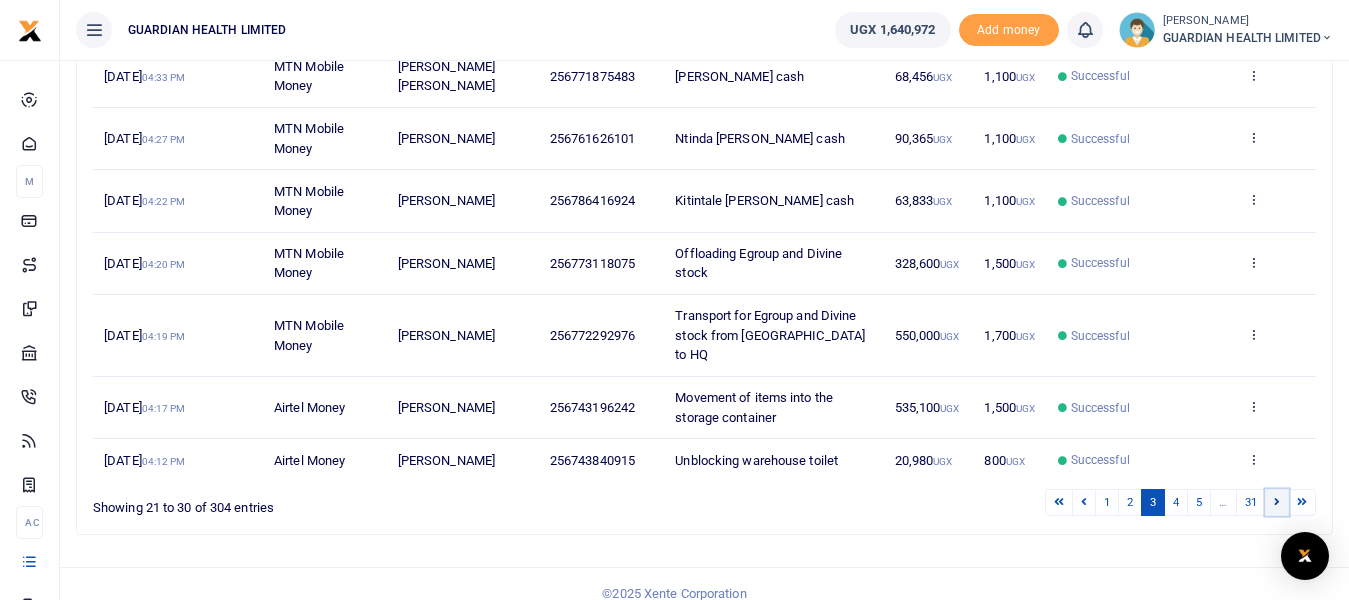 click at bounding box center [1277, 501] 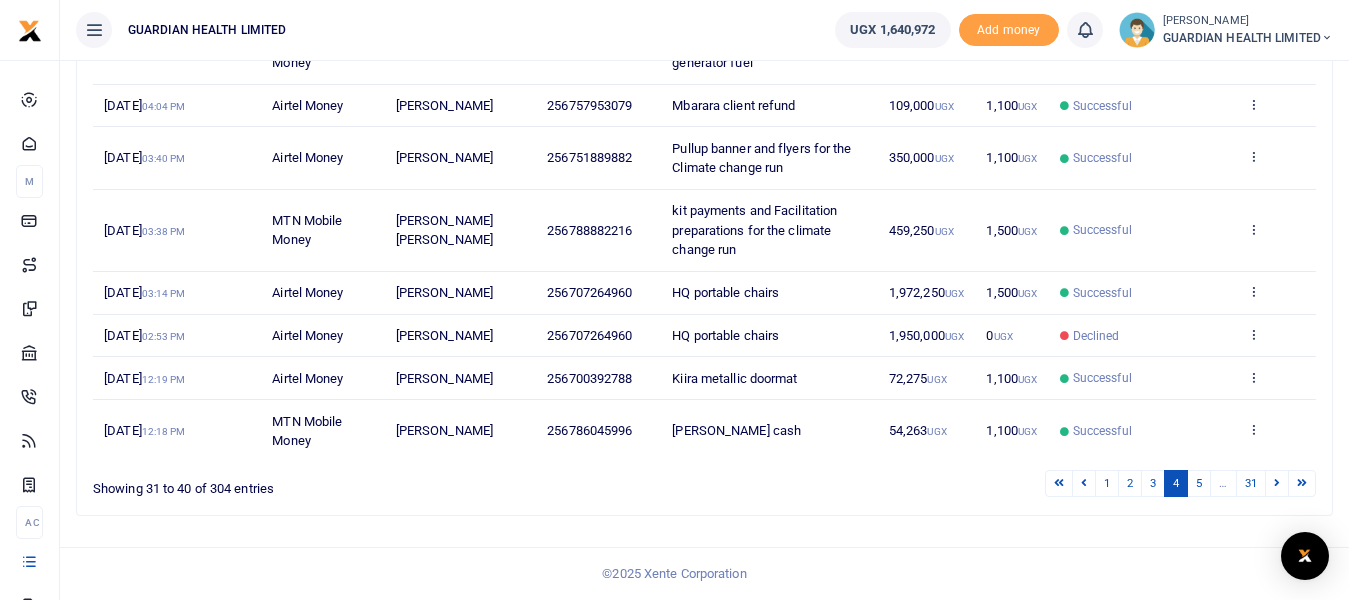 scroll, scrollTop: 476, scrollLeft: 0, axis: vertical 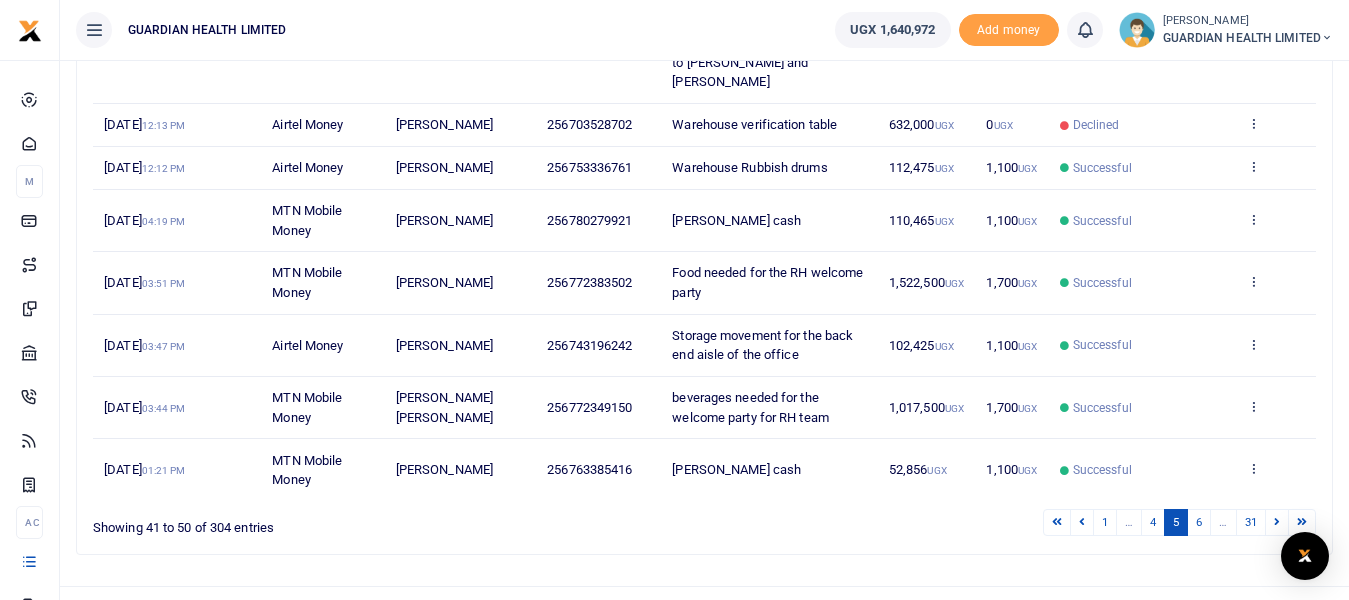 click on "View details
Send again" at bounding box center (1276, 469) 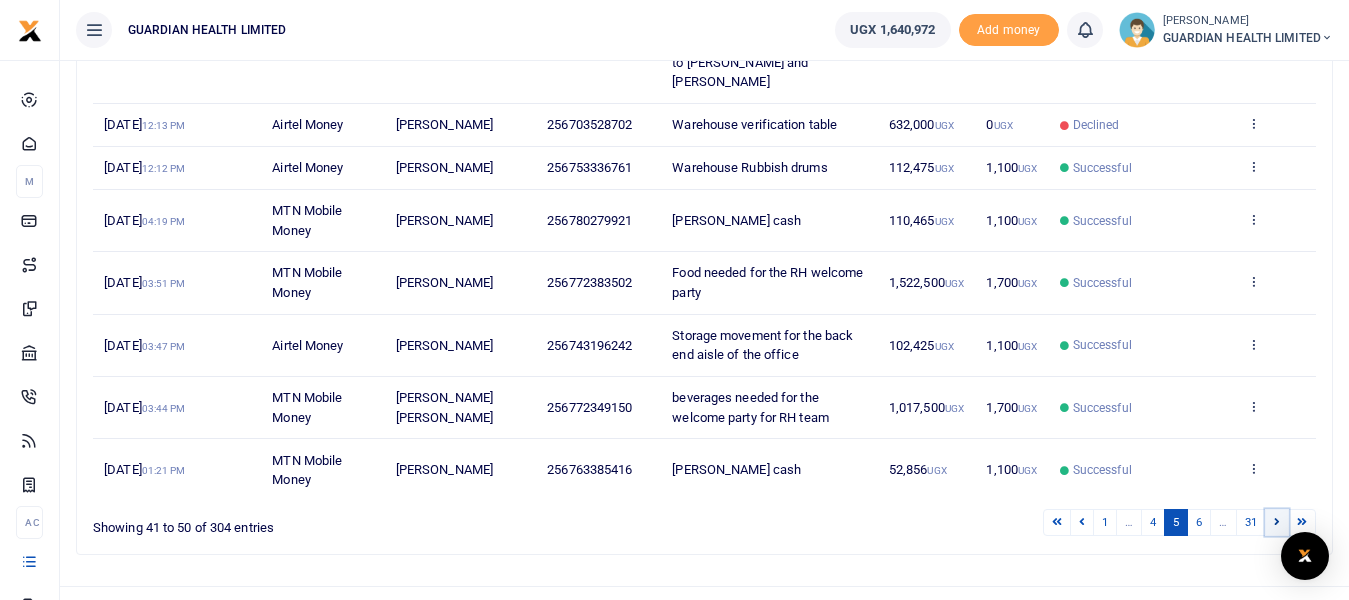 click at bounding box center [1277, 521] 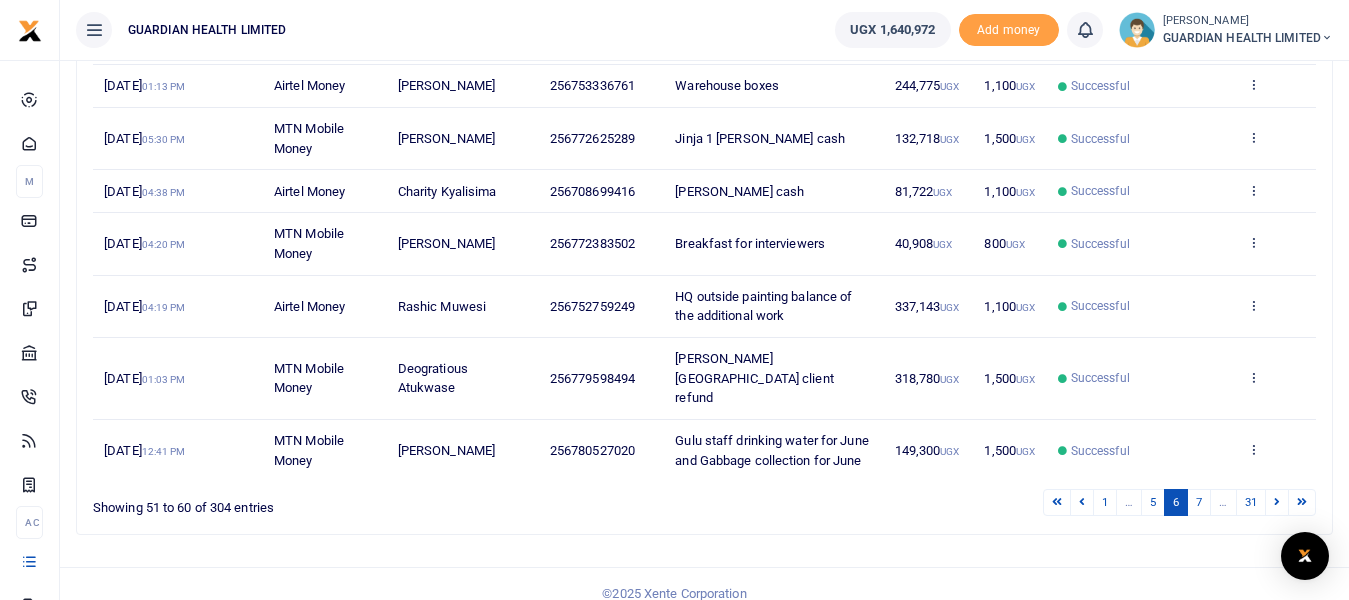 click on "View details
Send again" at bounding box center [1276, 379] 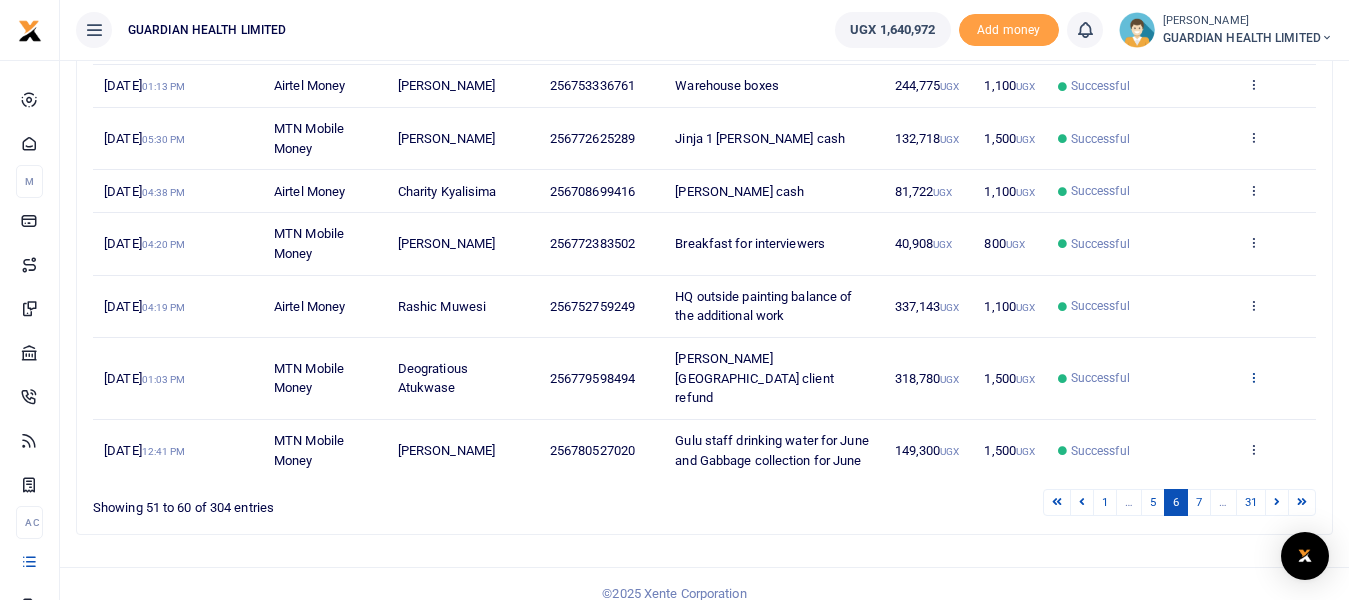 click at bounding box center (1253, 377) 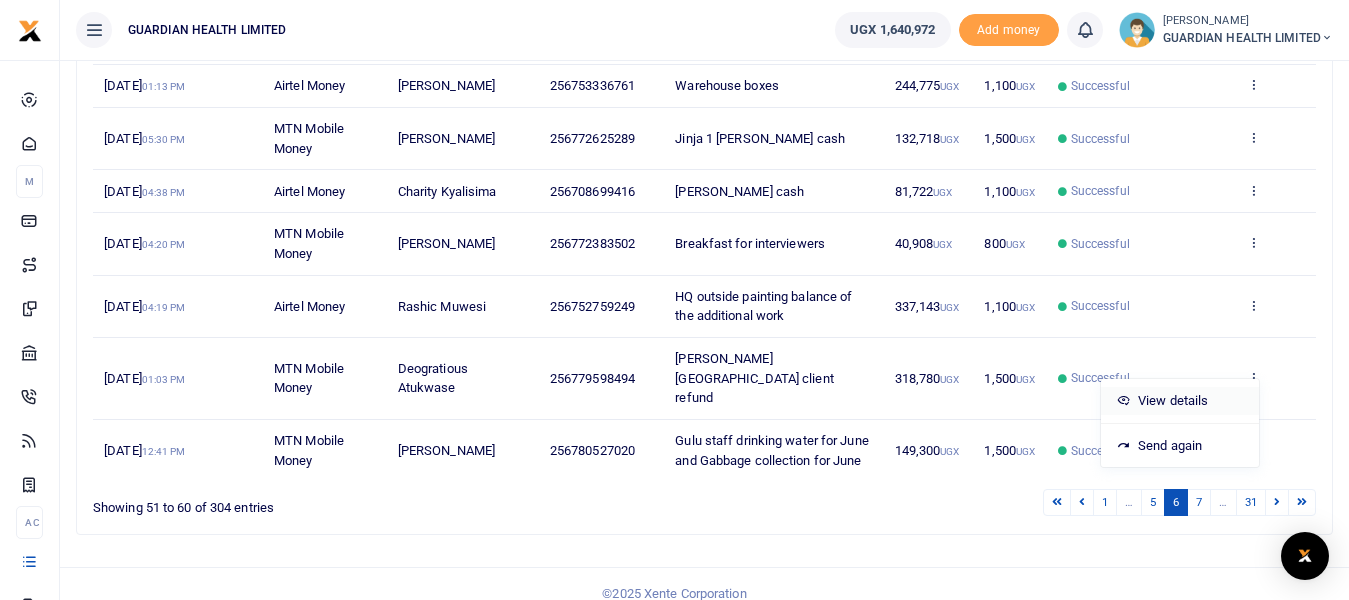 click on "View details" at bounding box center [1180, 401] 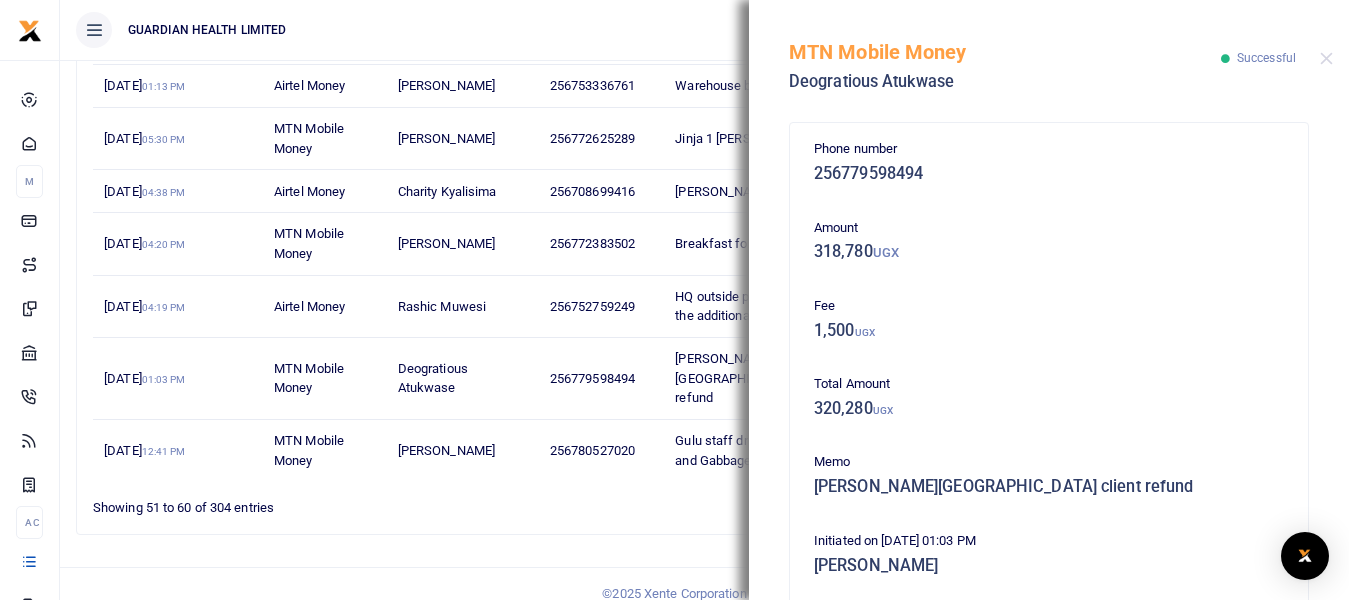 click on "MTN Mobile Money
Deogratious Atukwase
Successful" at bounding box center (1049, 55) 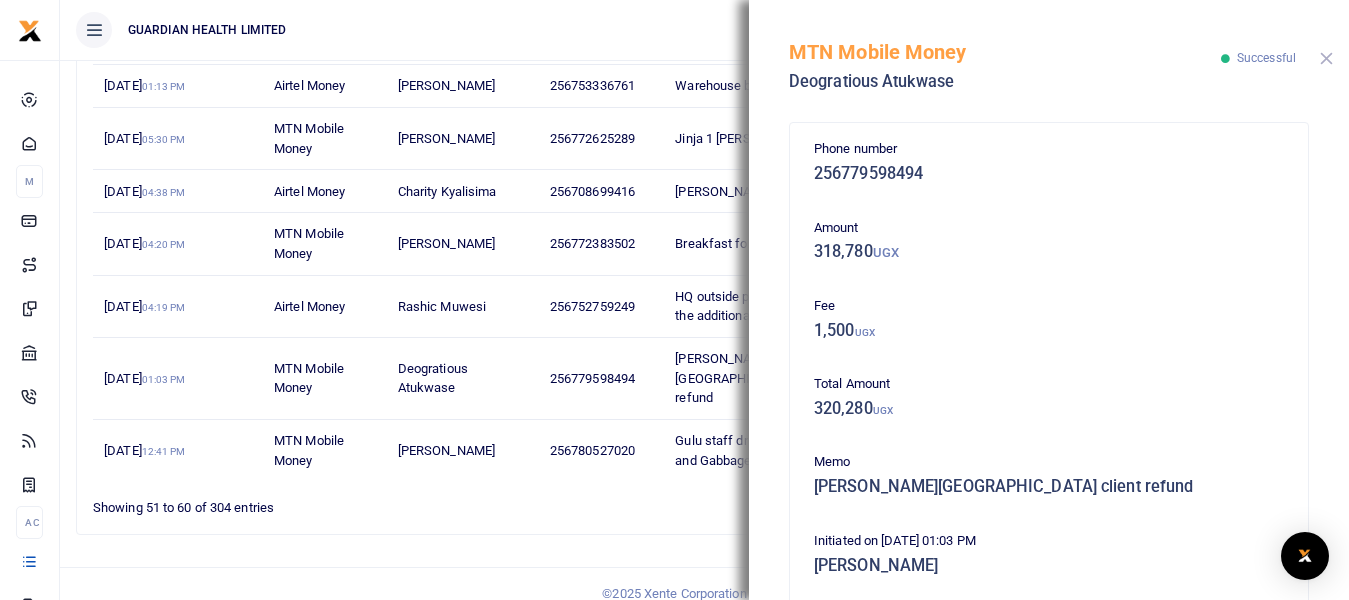 click at bounding box center (1326, 58) 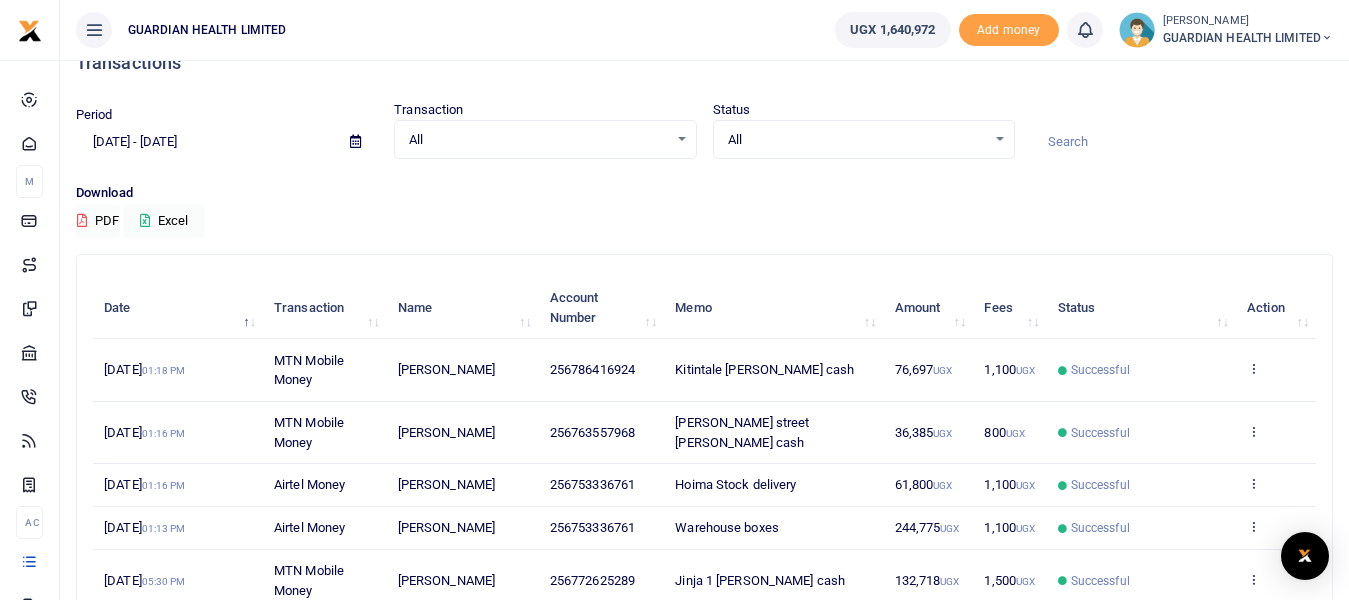scroll, scrollTop: 0, scrollLeft: 0, axis: both 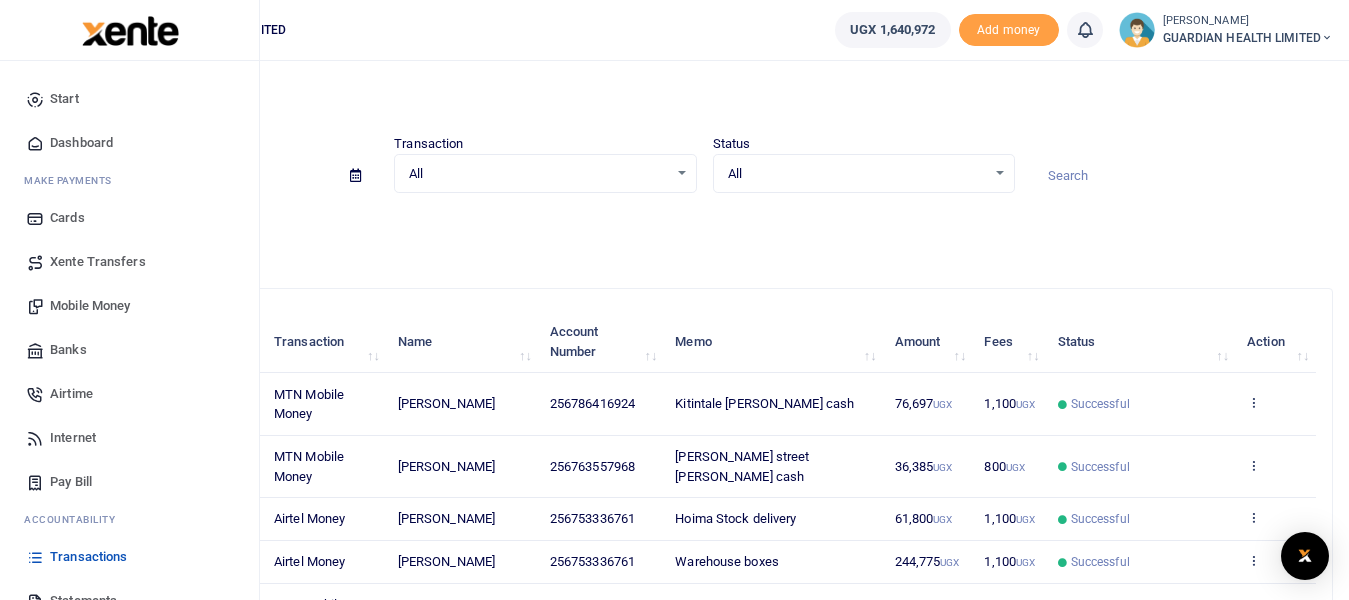 click on "Pay Bill" at bounding box center [71, 482] 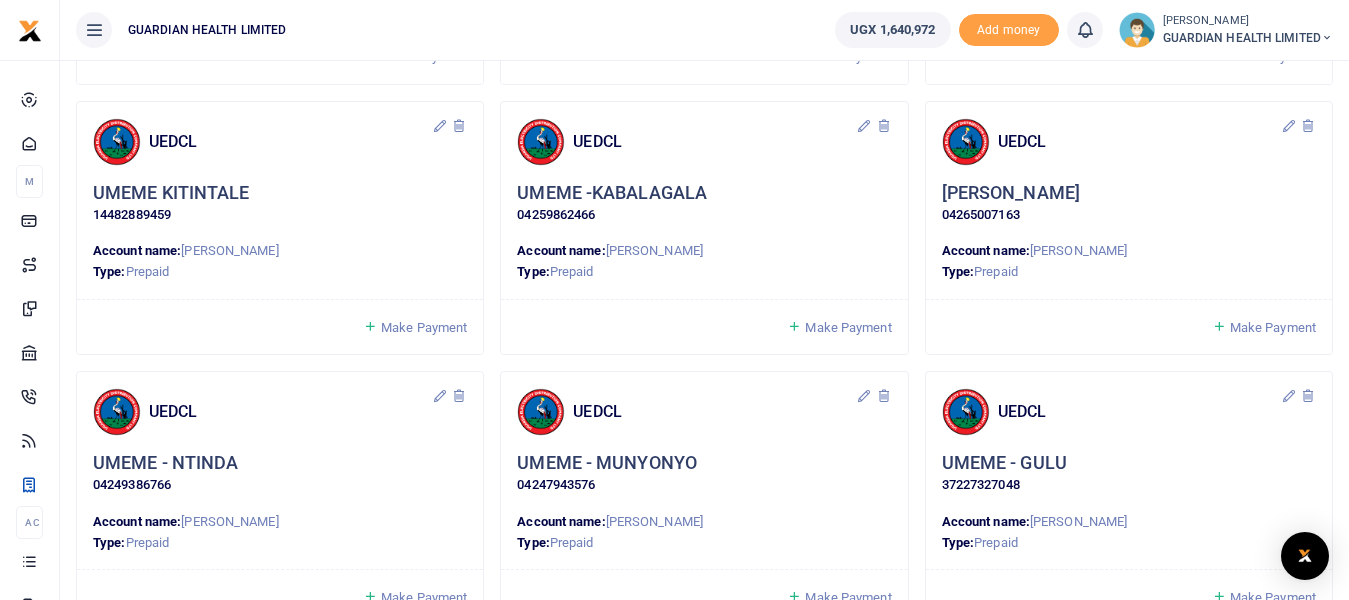 scroll, scrollTop: 1000, scrollLeft: 0, axis: vertical 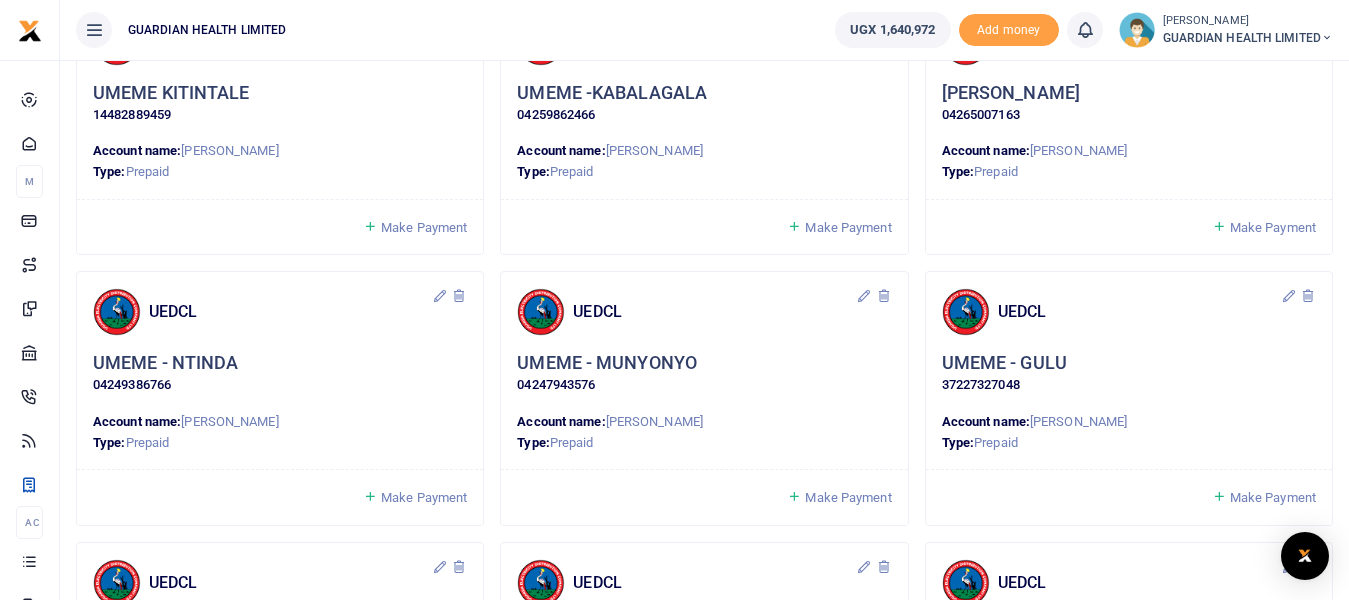 click on "Make Payment" at bounding box center [1273, 497] 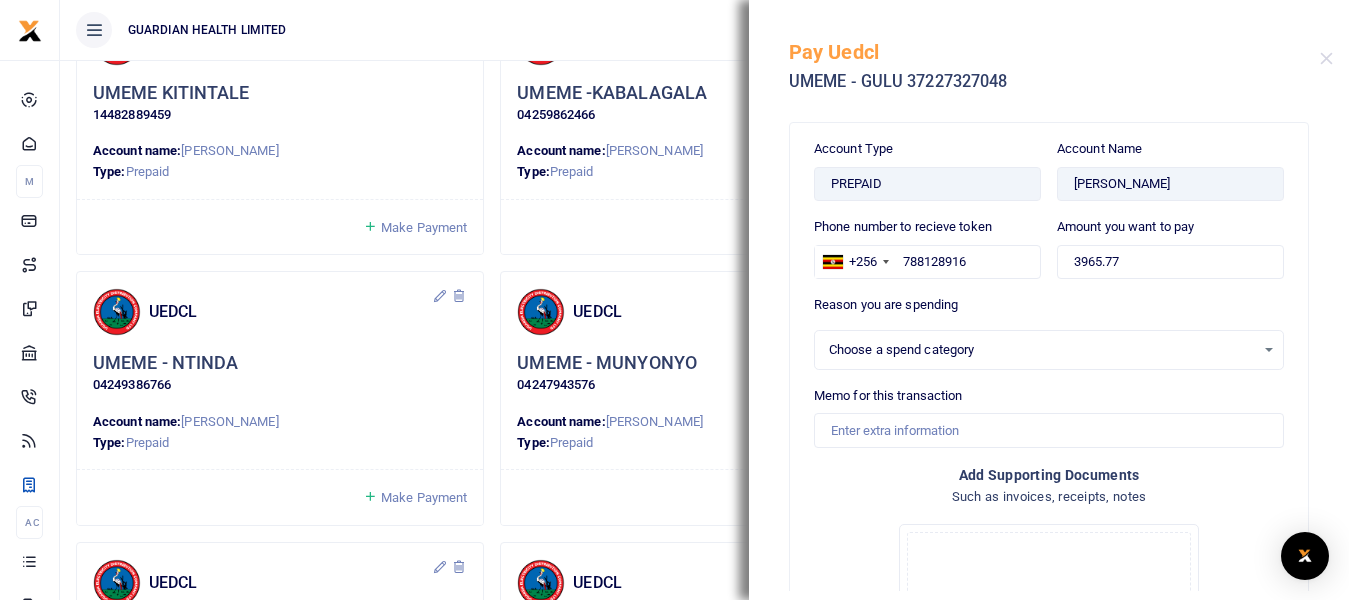 select 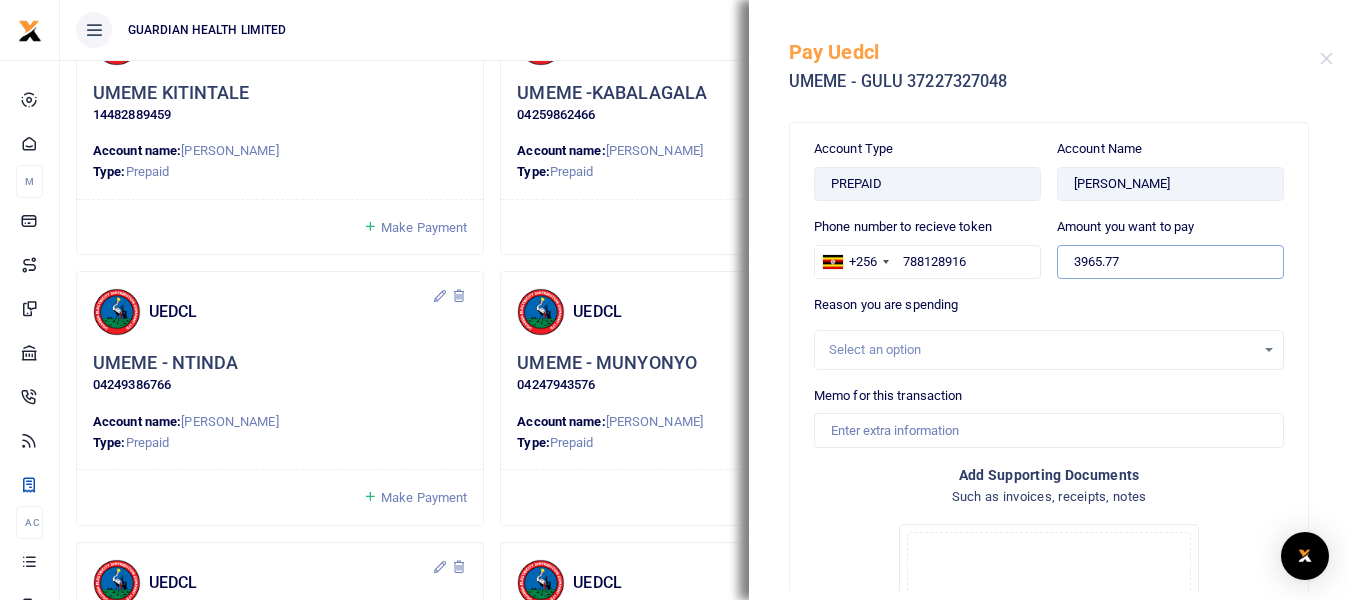 drag, startPoint x: 1135, startPoint y: 260, endPoint x: 908, endPoint y: 251, distance: 227.17834 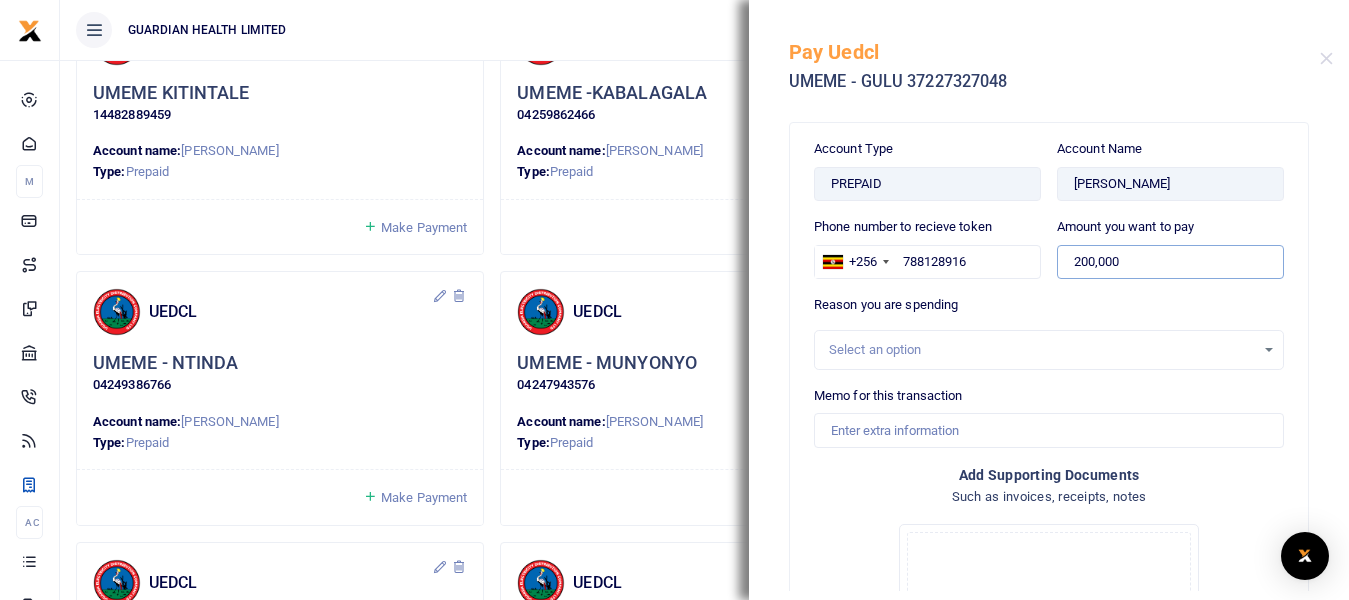 scroll, scrollTop: 200, scrollLeft: 0, axis: vertical 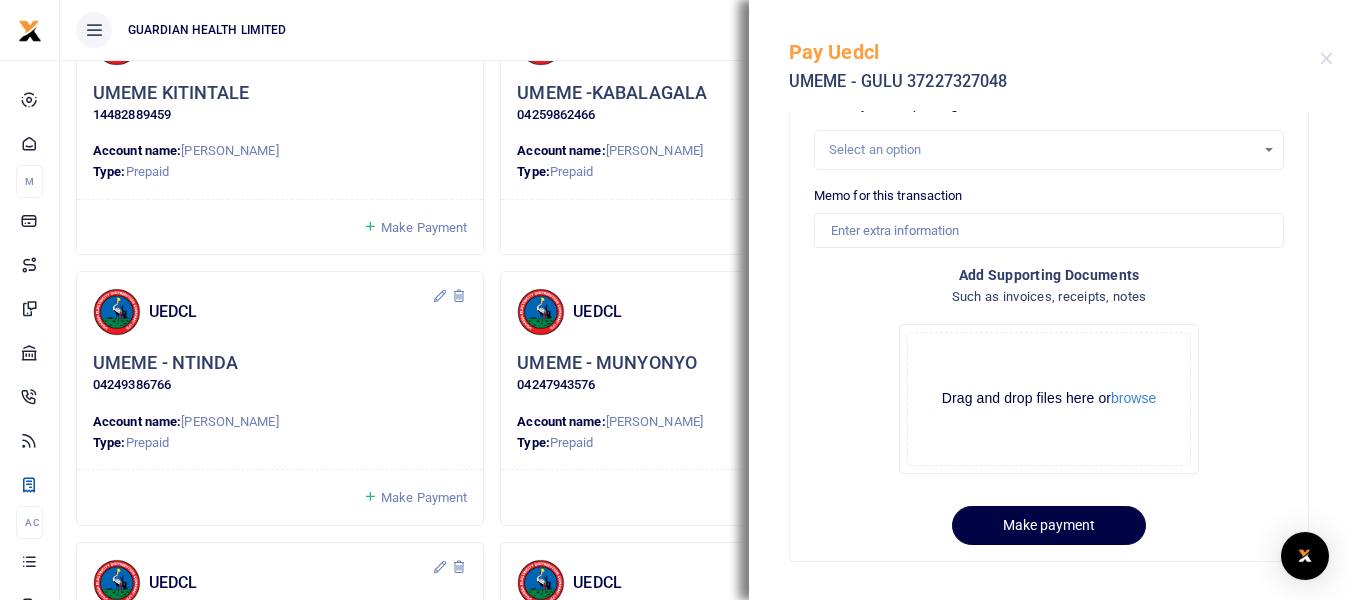 type on "200,000" 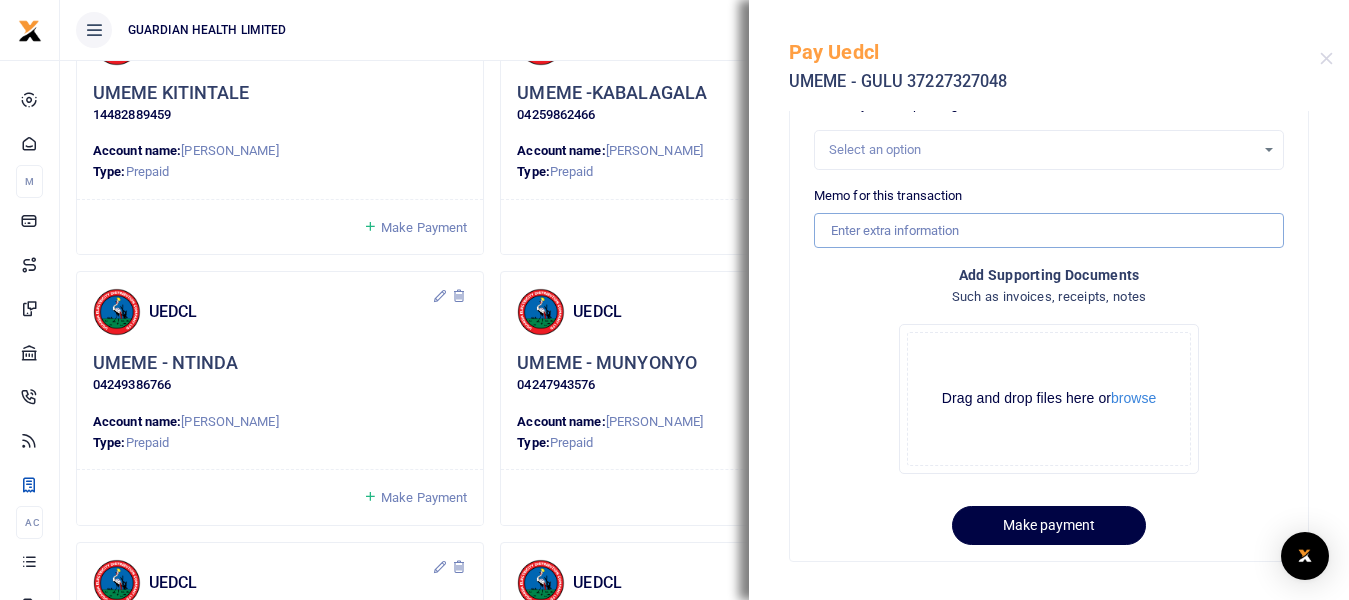 click on "Memo for this transaction" at bounding box center (1049, 230) 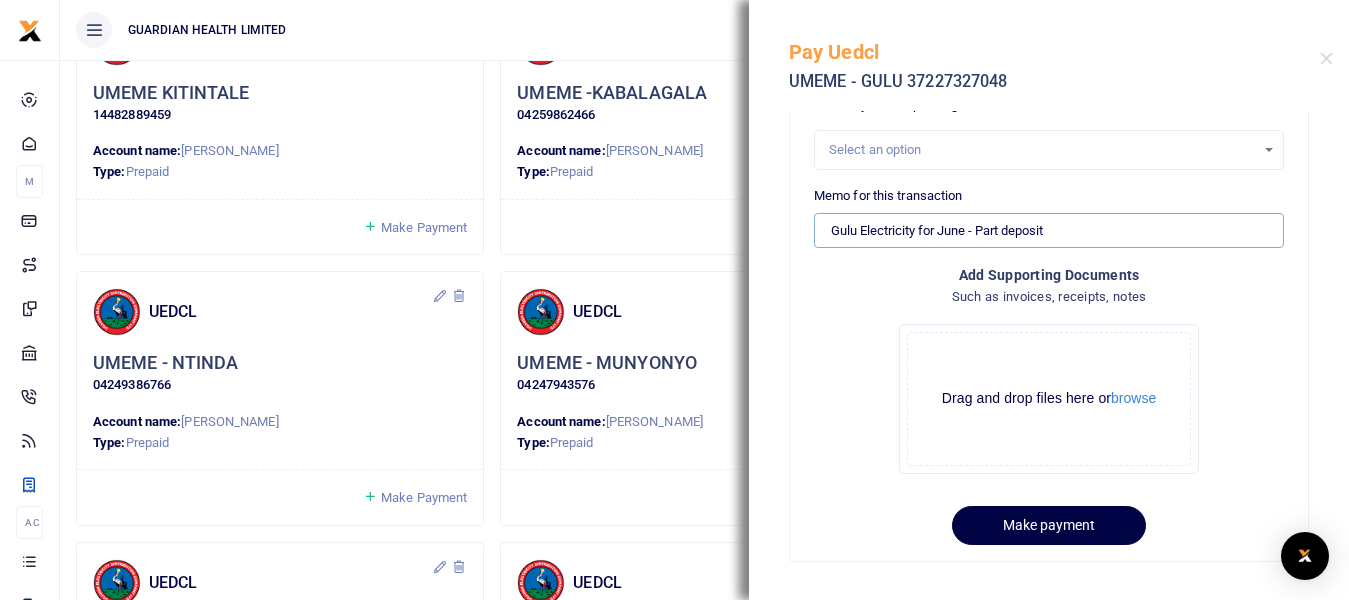 scroll, scrollTop: 203, scrollLeft: 0, axis: vertical 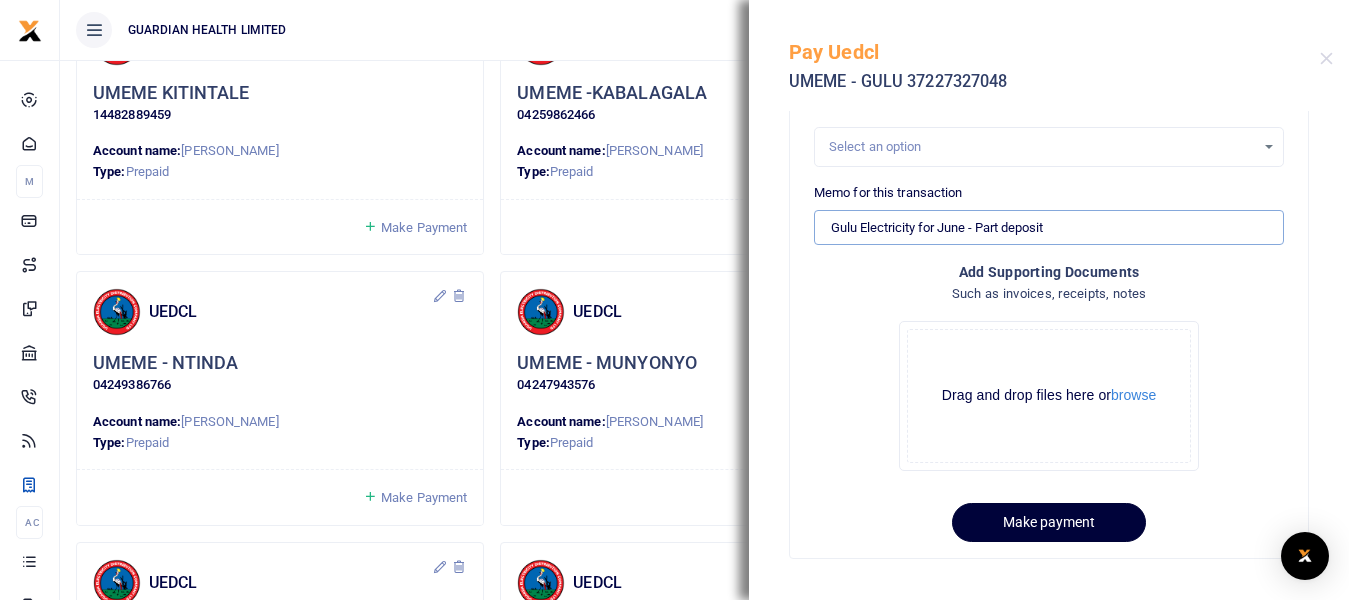type on "Gulu Electricity for June - Part deposit" 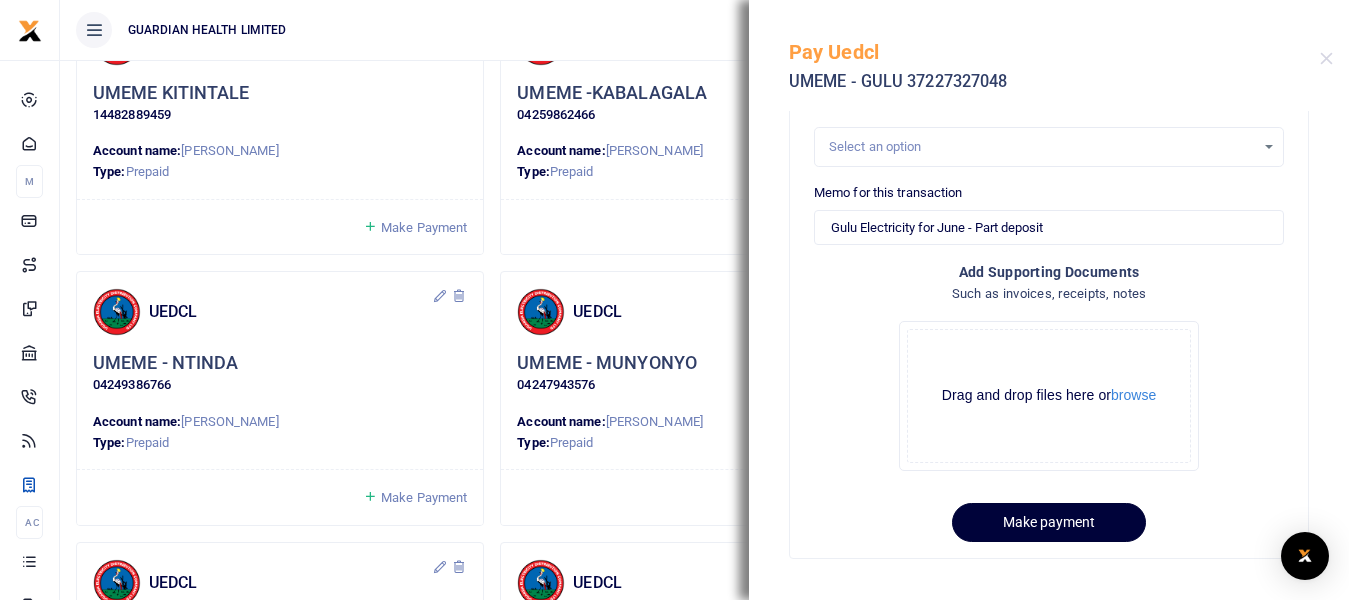 click on "Make payment" at bounding box center [1049, 522] 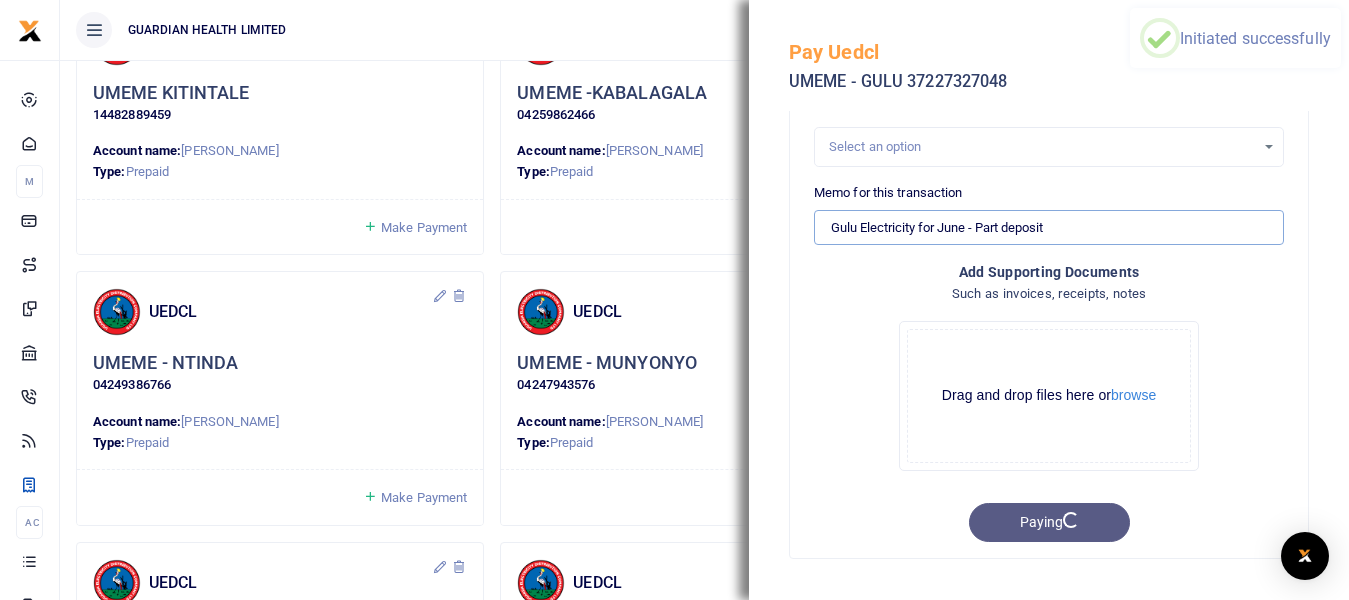 click on "Gulu Electricity for June - Part deposit" at bounding box center [1049, 227] 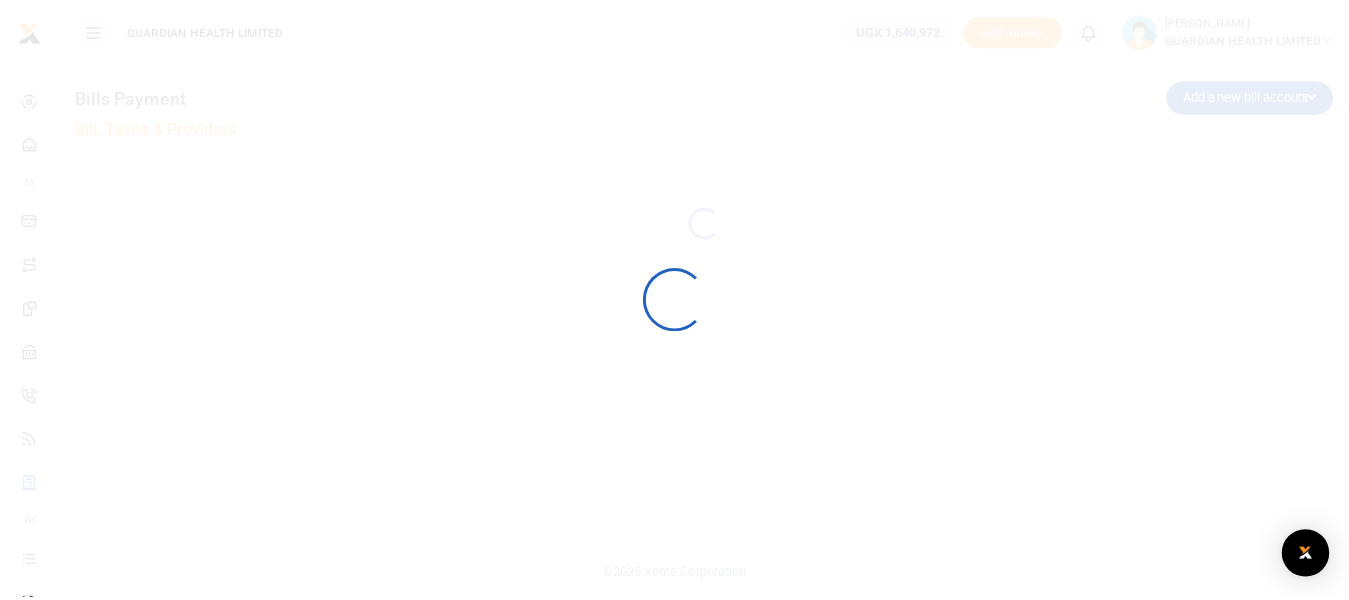scroll, scrollTop: 0, scrollLeft: 0, axis: both 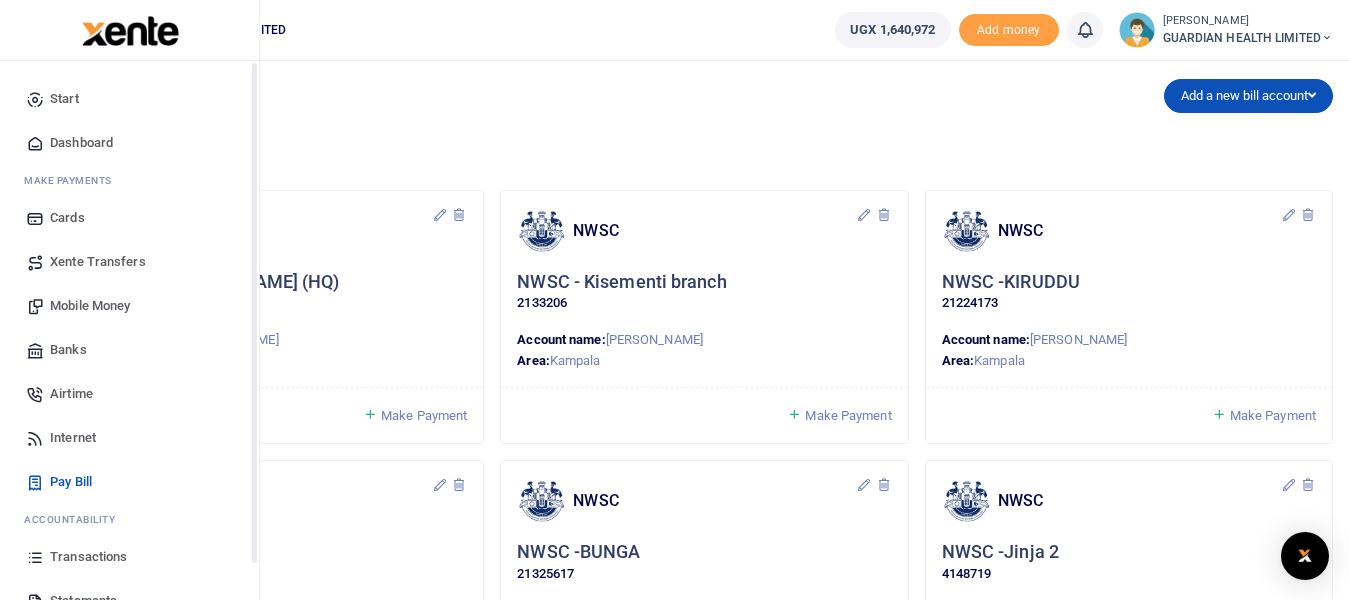 click on "Mobile Money" at bounding box center (129, 306) 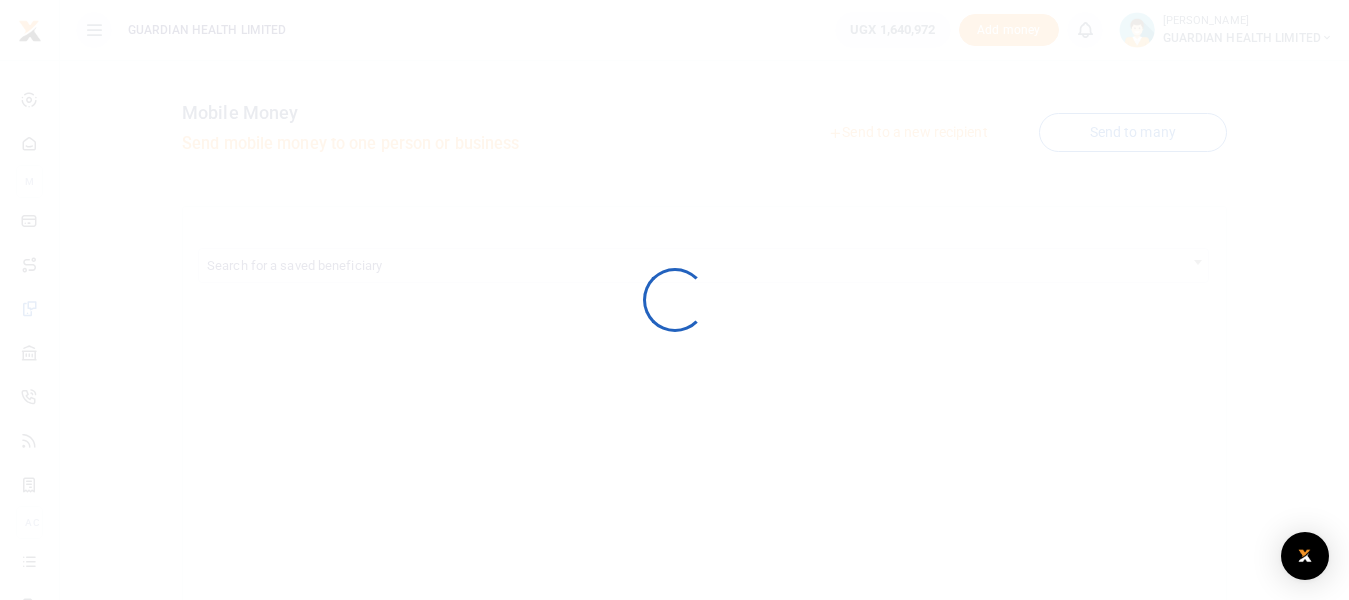 scroll, scrollTop: 0, scrollLeft: 0, axis: both 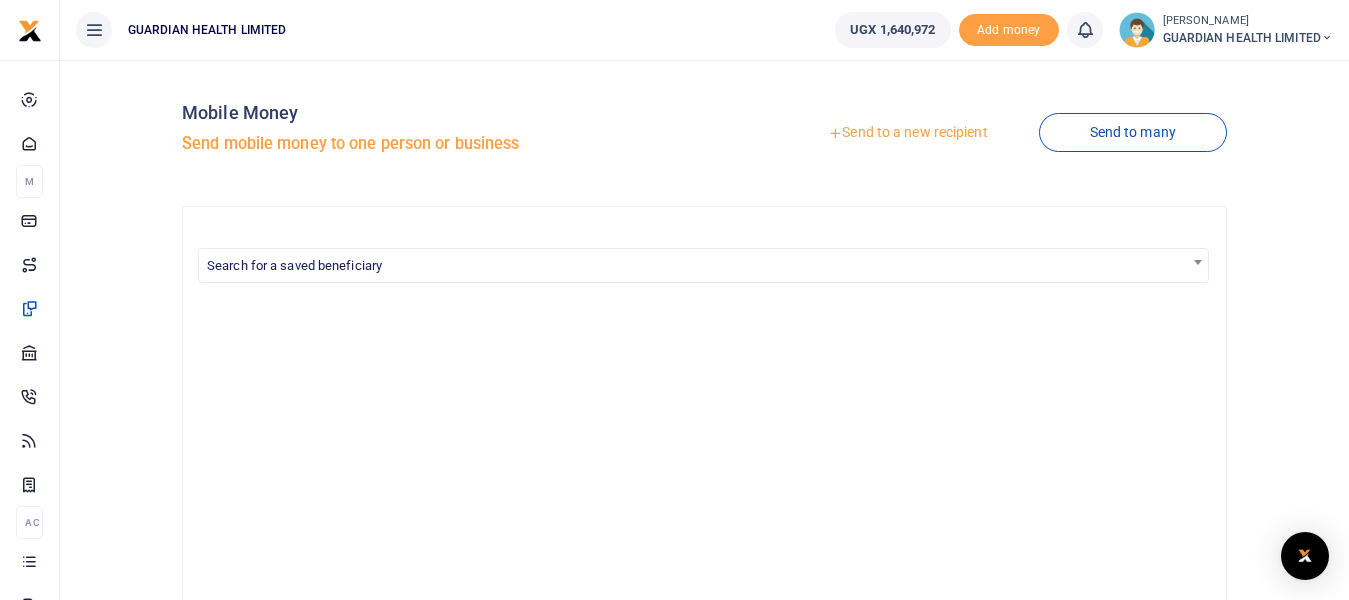 click on "Send to a new recipient" at bounding box center [907, 133] 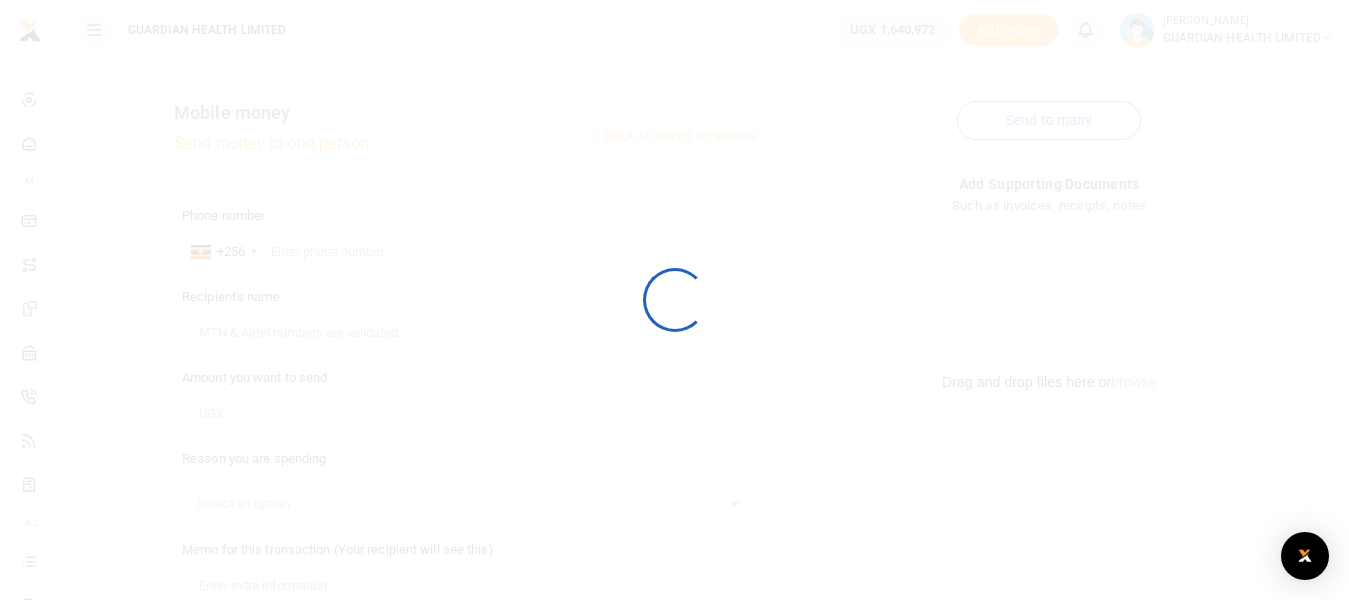 scroll, scrollTop: 0, scrollLeft: 0, axis: both 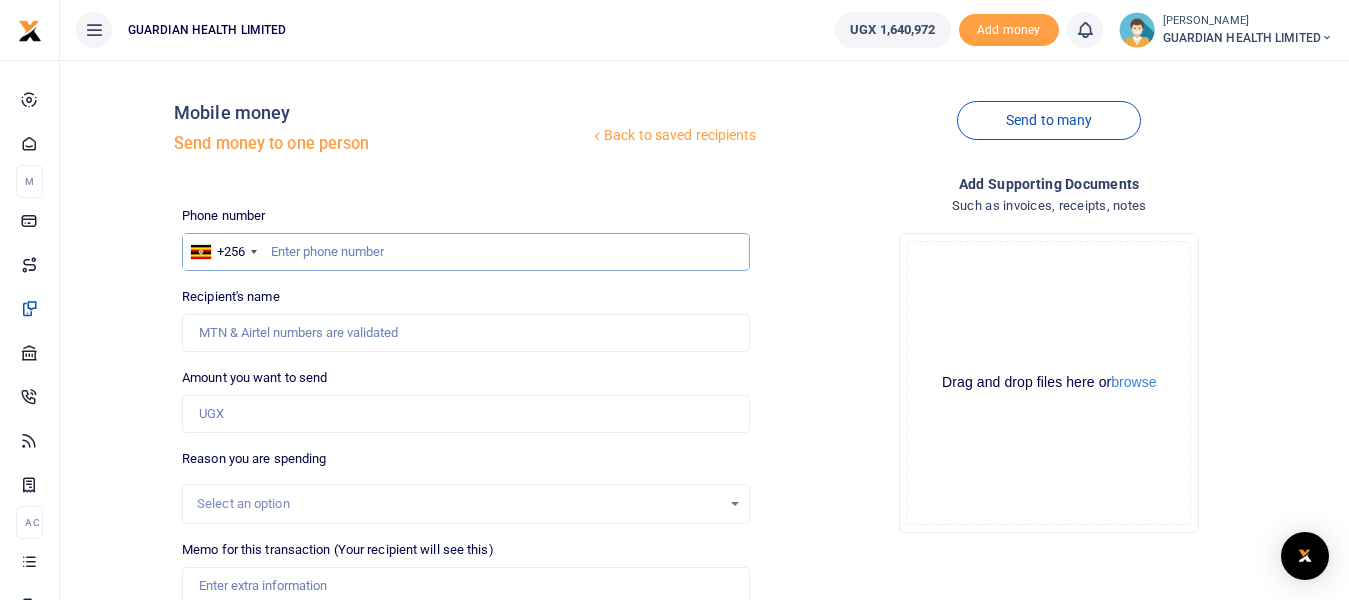 click at bounding box center [465, 252] 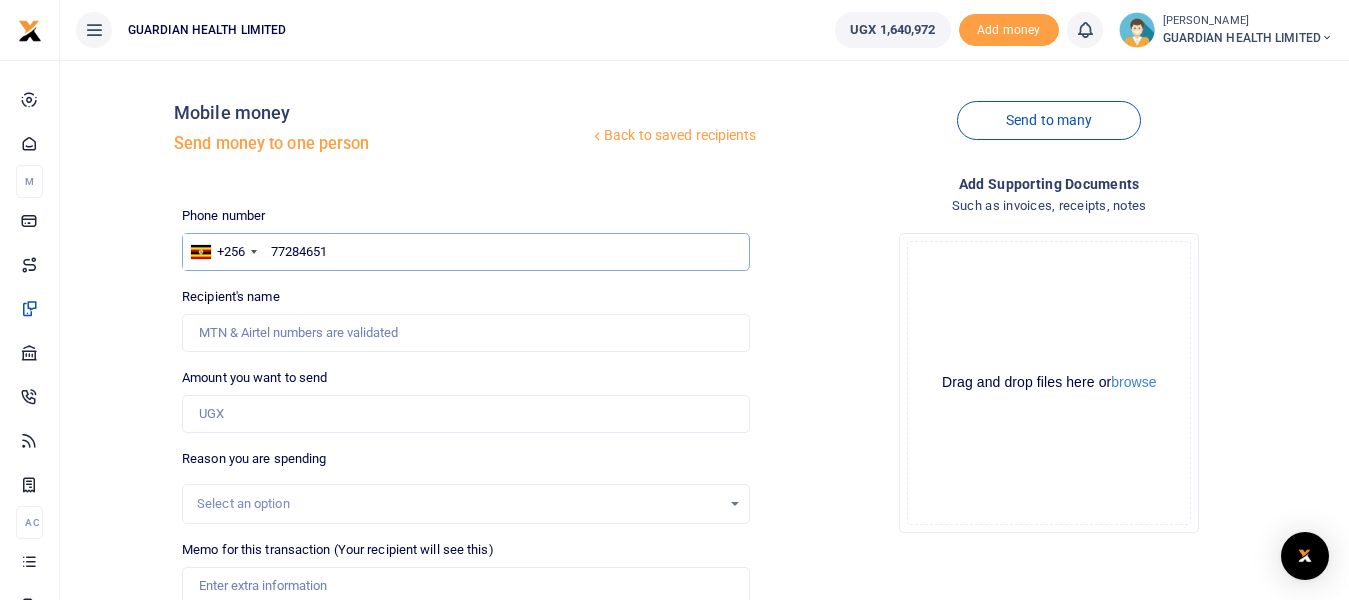 type on "772846516" 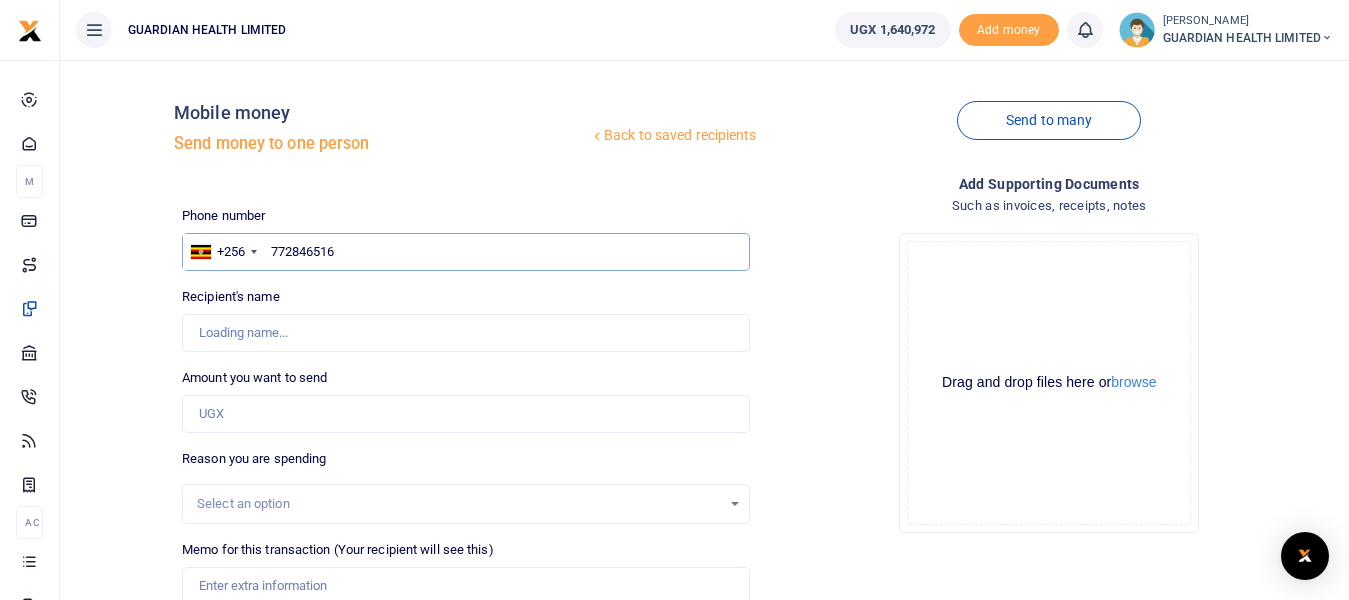 type on "[PERSON_NAME] Kyosi" 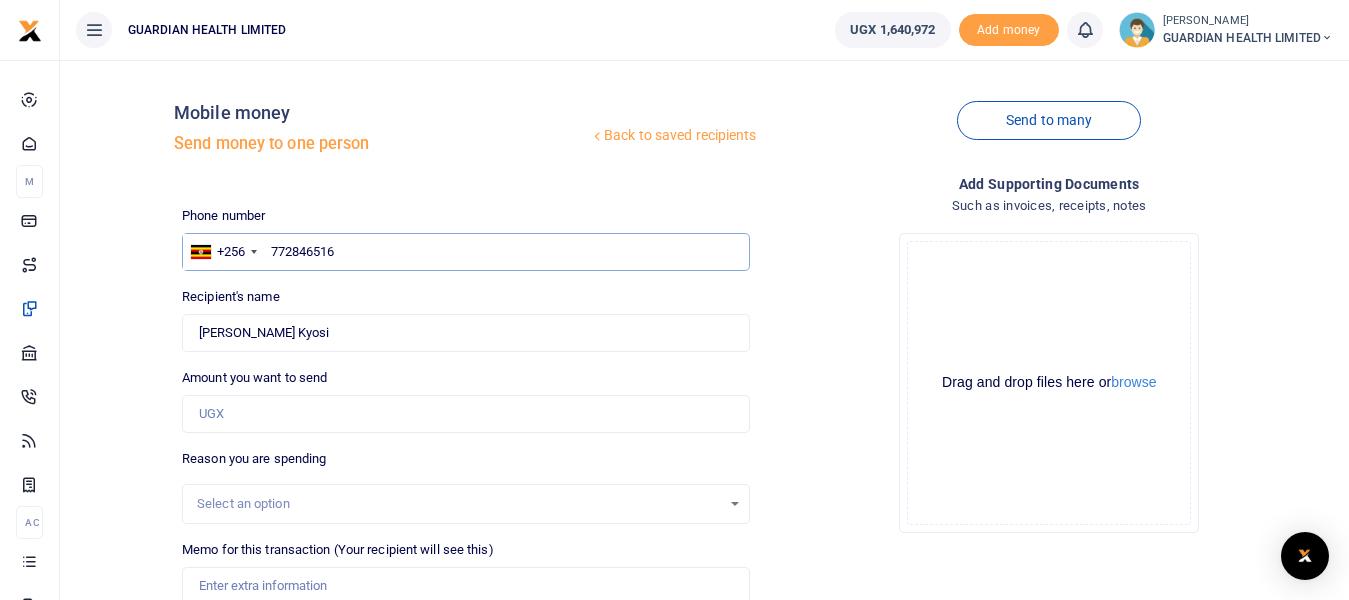 type on "772846516" 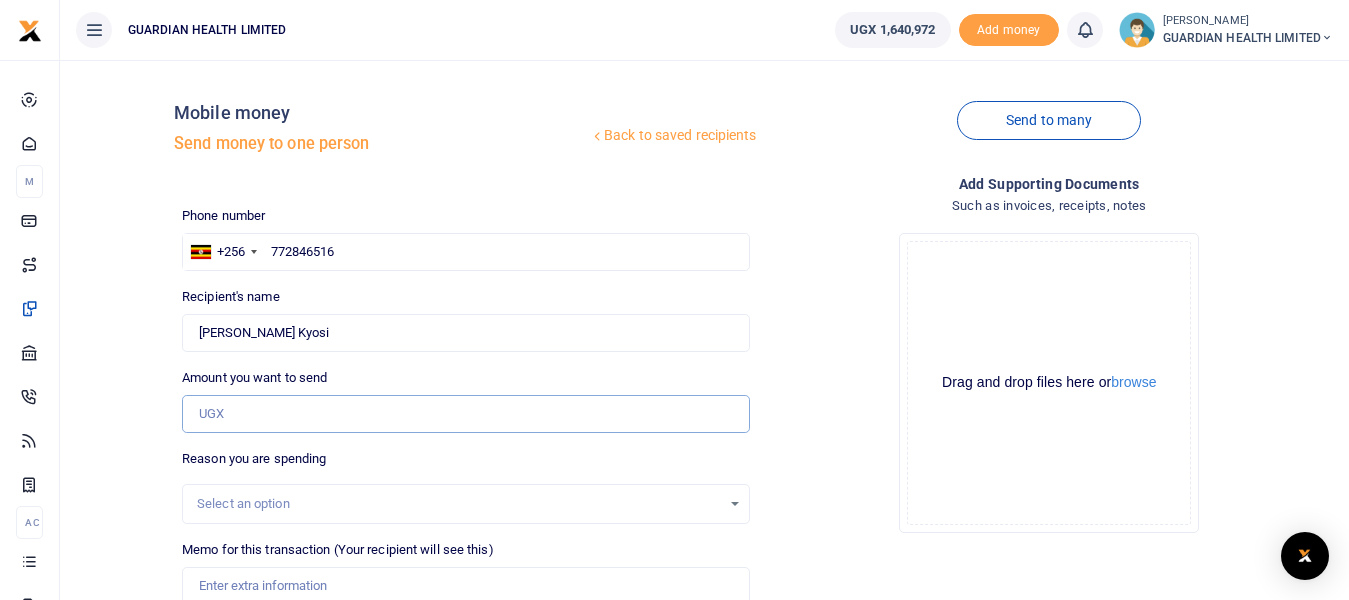 click on "Amount you want to send" at bounding box center (465, 414) 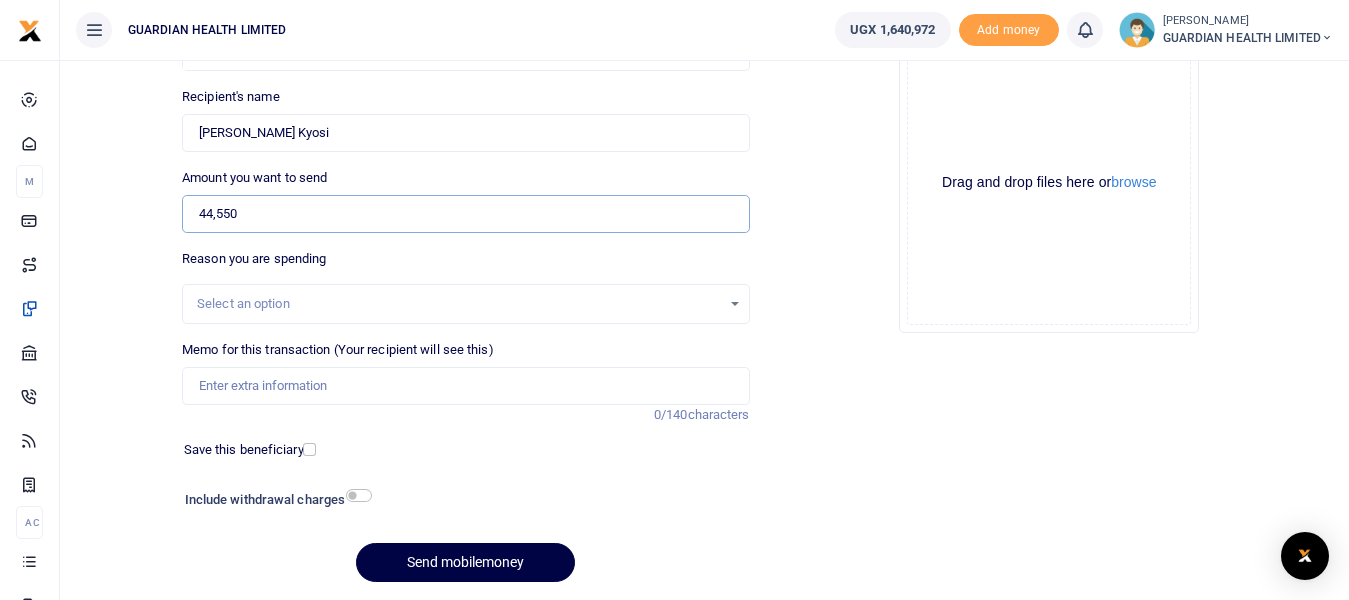 scroll, scrollTop: 100, scrollLeft: 0, axis: vertical 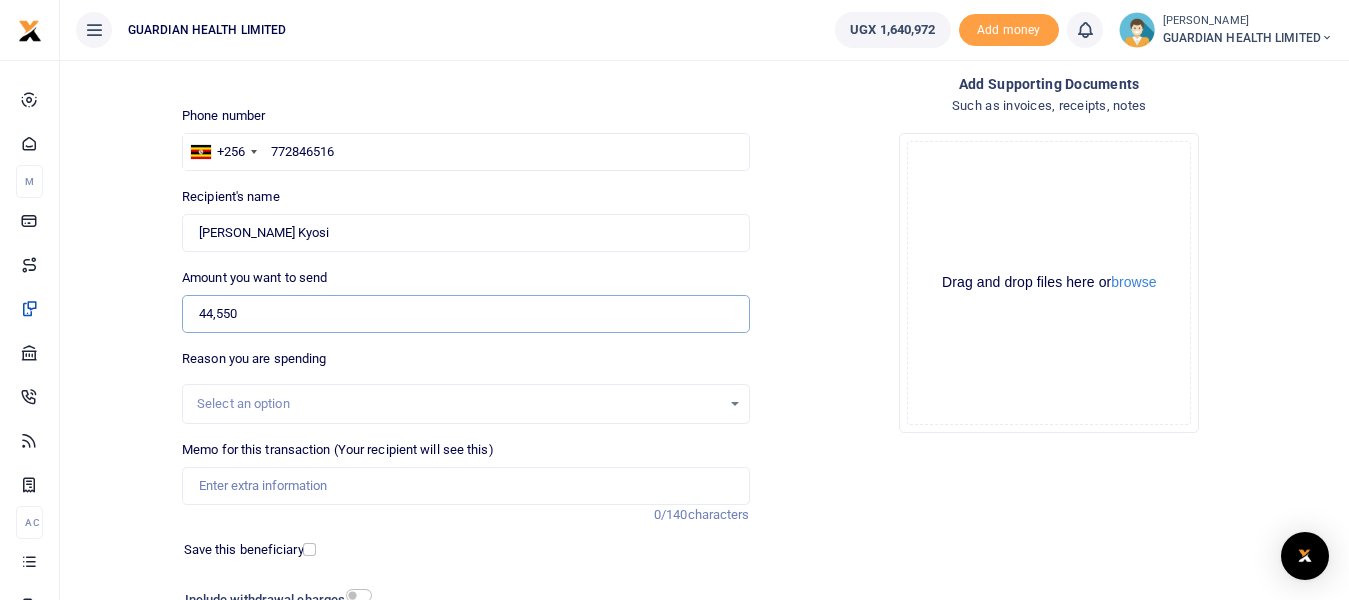 type on "44,550" 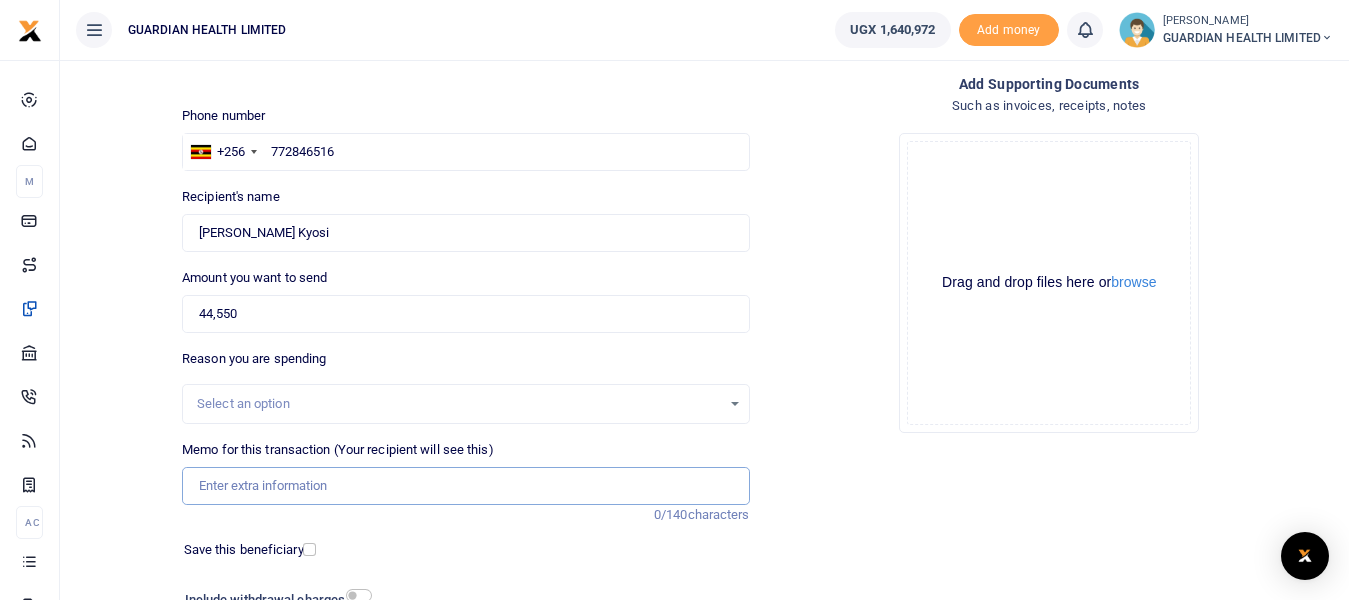 click on "Memo for this transaction (Your recipient will see this)" at bounding box center (465, 486) 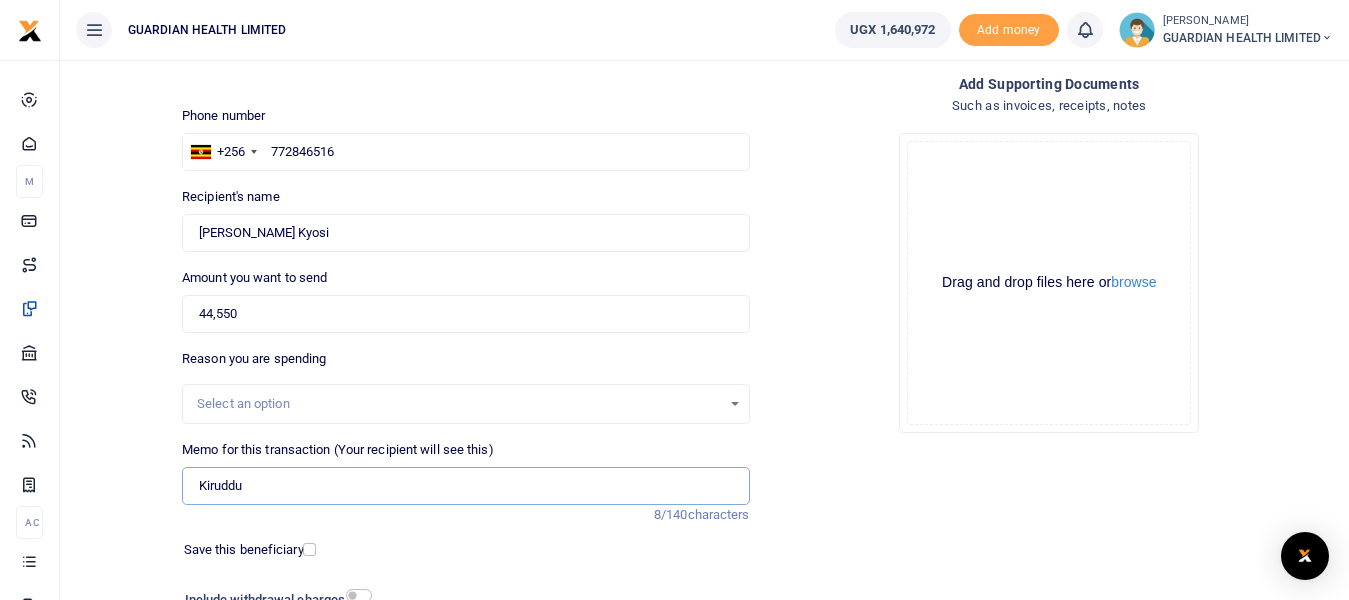 type on "Kiruddu client refund" 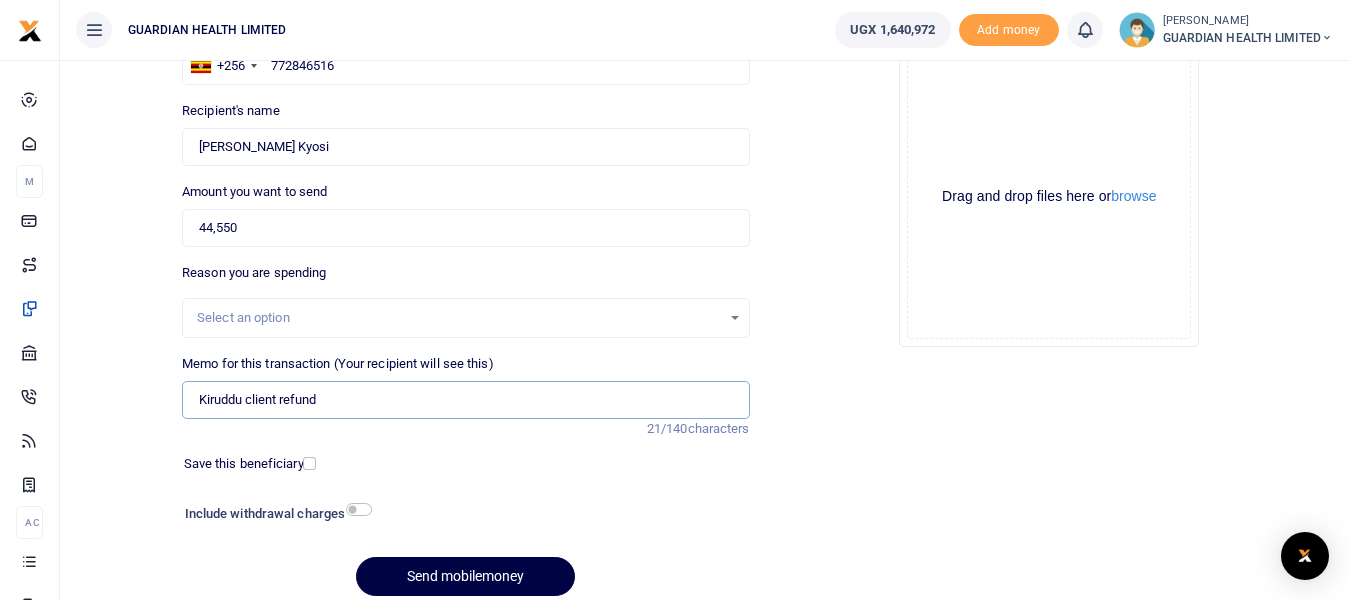 scroll, scrollTop: 266, scrollLeft: 0, axis: vertical 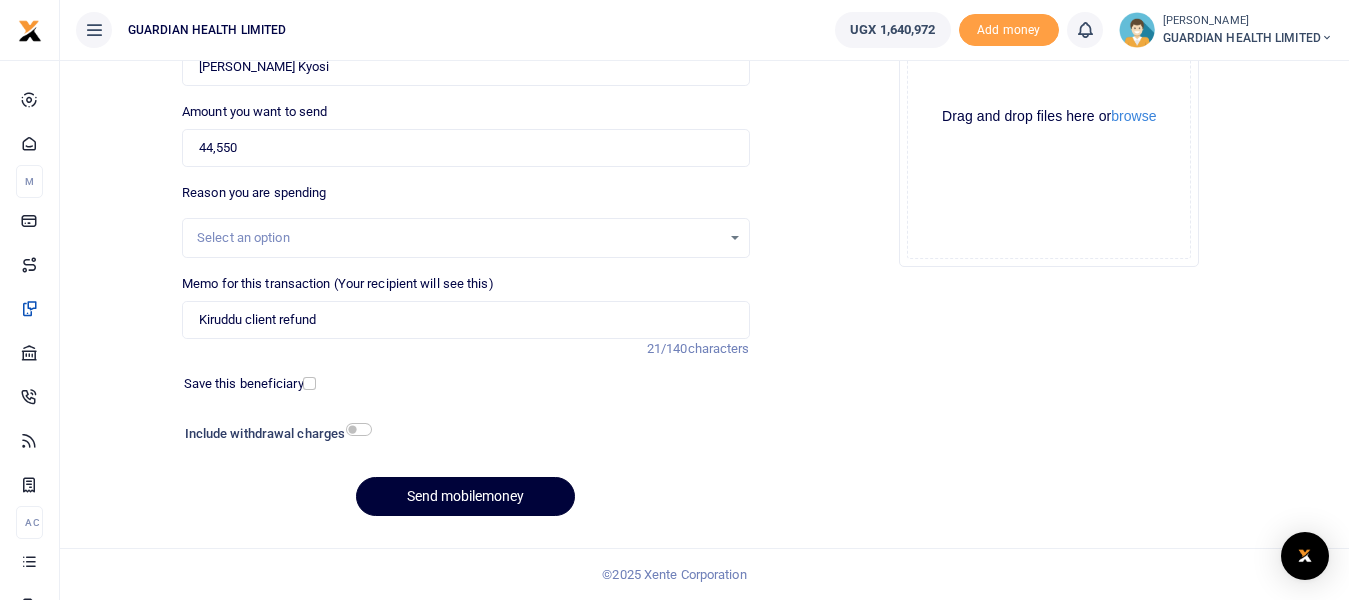 click on "Send mobilemoney" at bounding box center [465, 496] 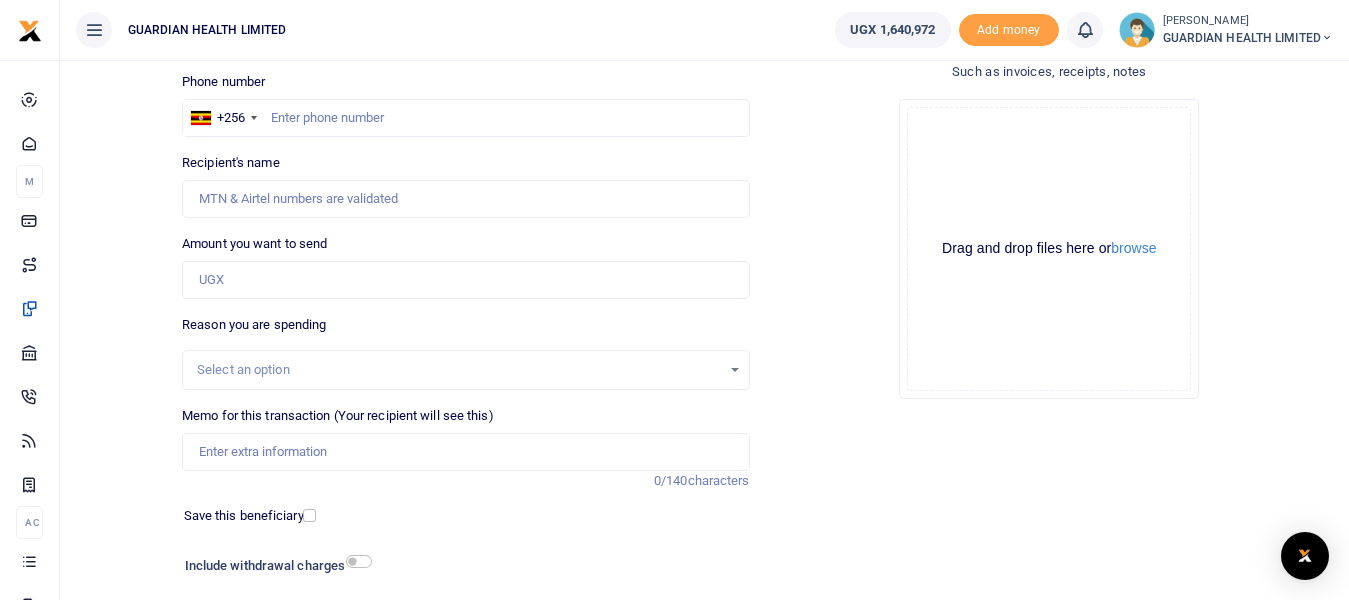 scroll, scrollTop: 0, scrollLeft: 0, axis: both 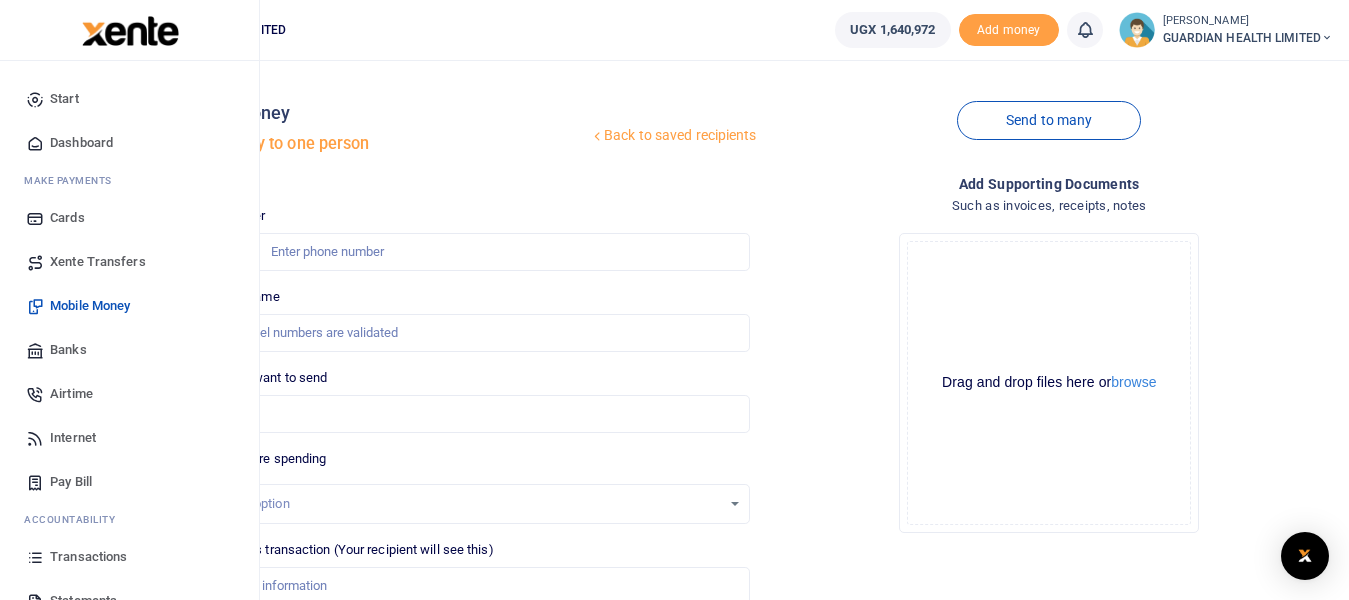click on "Dashboard" at bounding box center (81, 143) 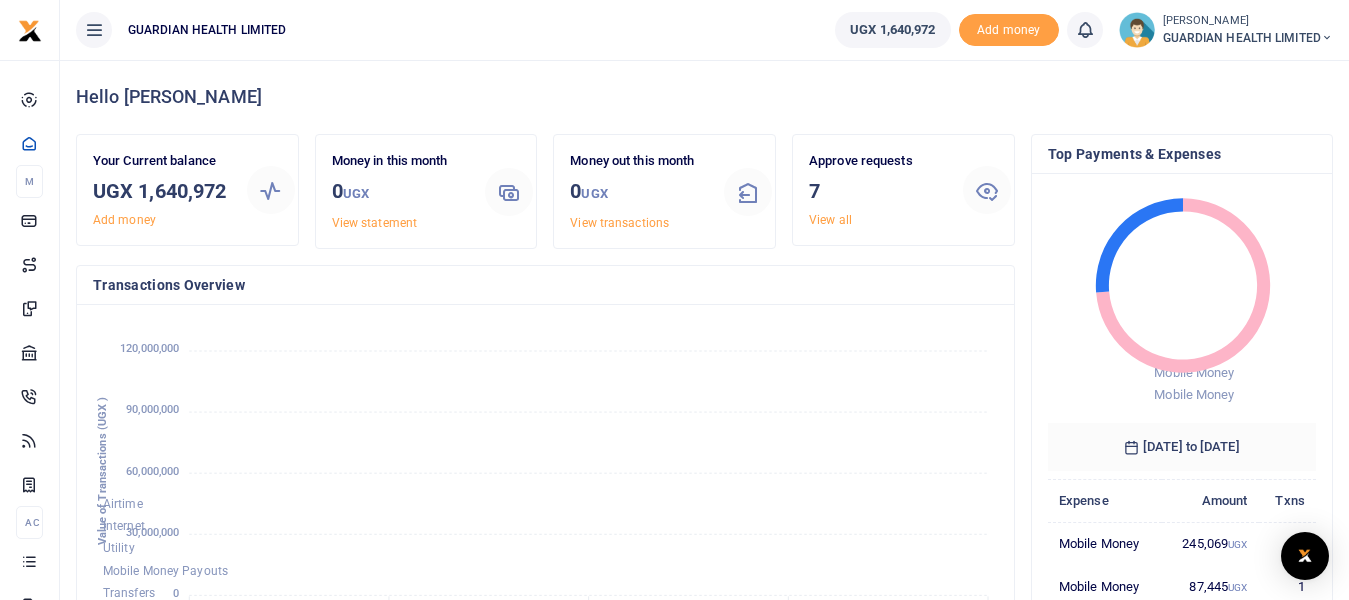 scroll, scrollTop: 0, scrollLeft: 0, axis: both 